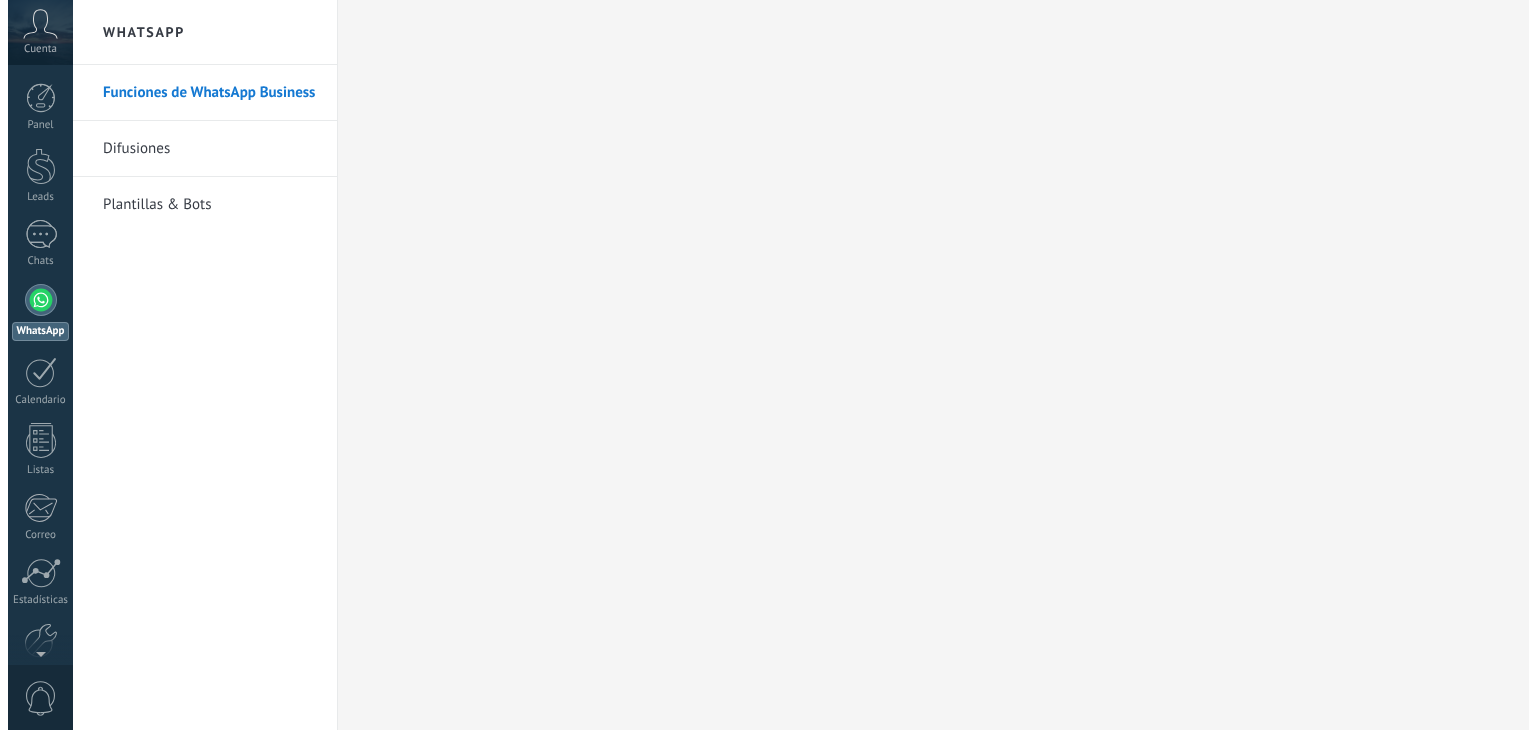 scroll, scrollTop: 0, scrollLeft: 0, axis: both 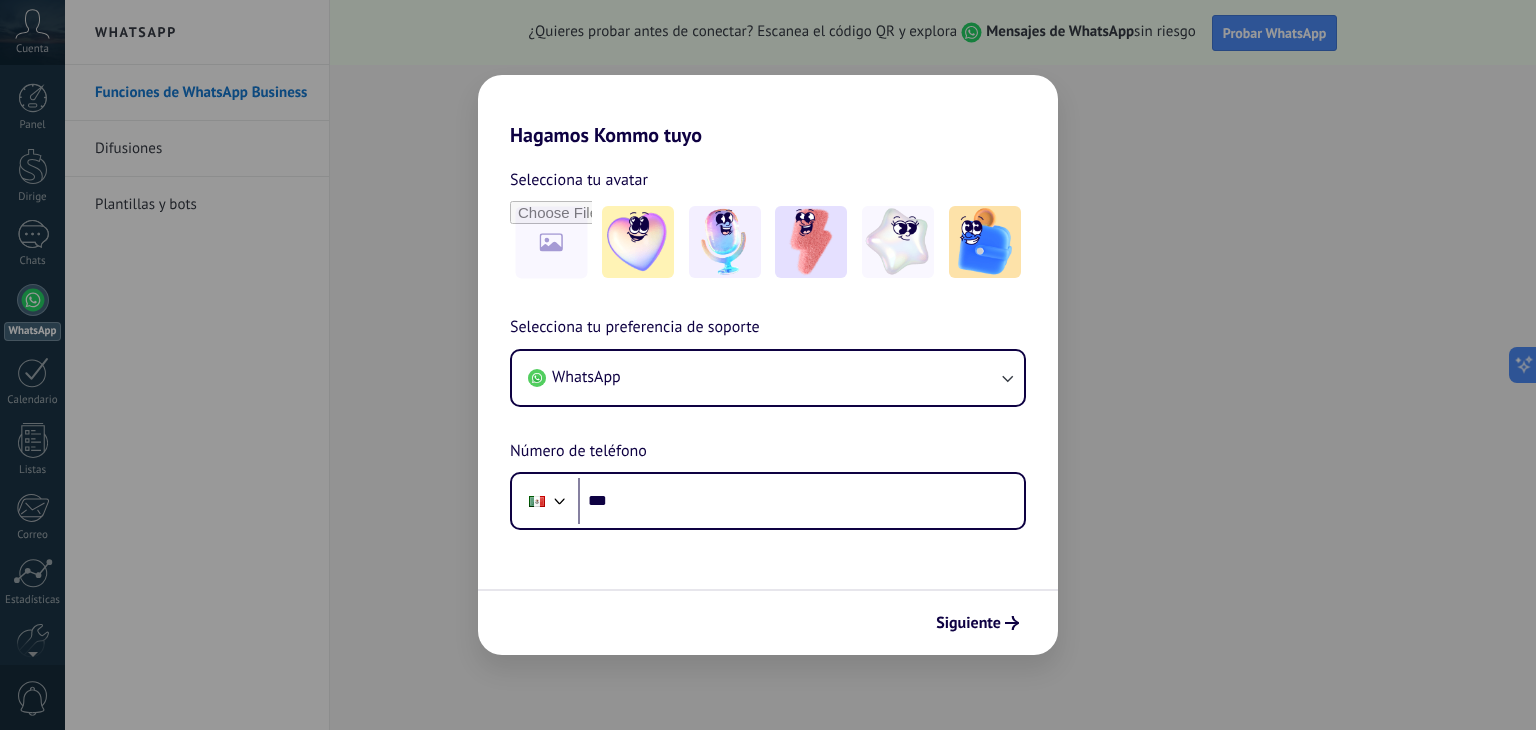 drag, startPoint x: 965, startPoint y: 90, endPoint x: 1108, endPoint y: 249, distance: 213.84573 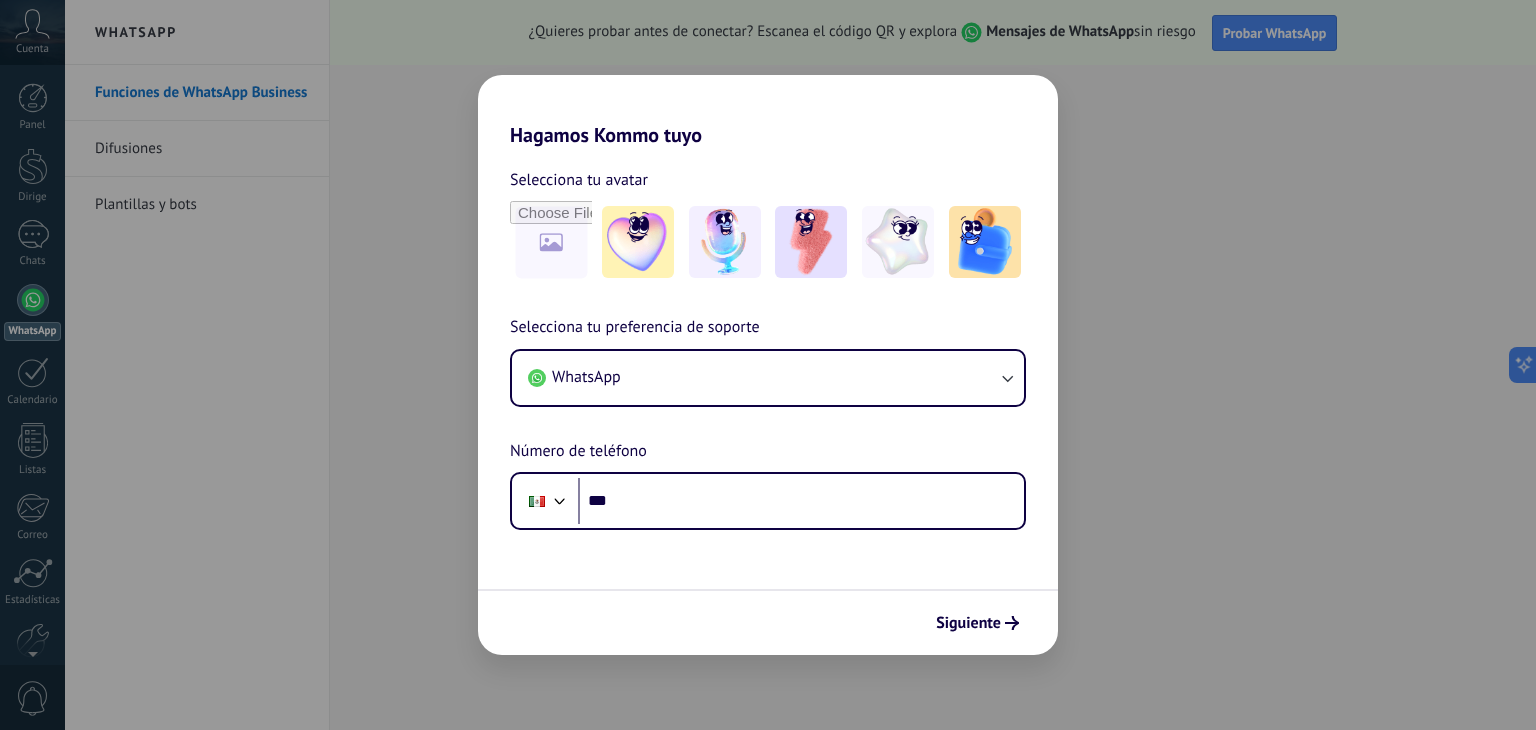 click on "Selecciona tu avatar" at bounding box center [768, 180] 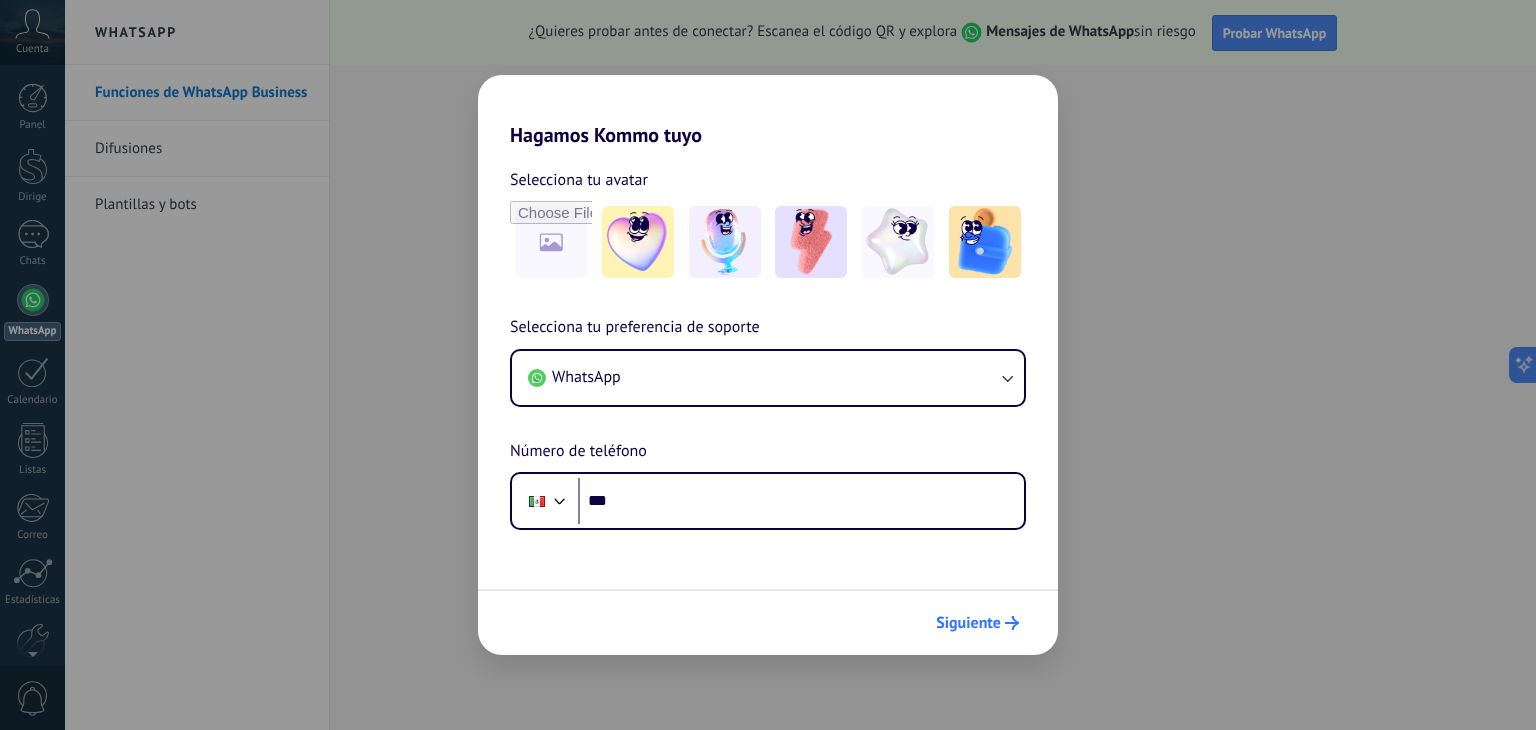 click on "Siguiente" at bounding box center (977, 623) 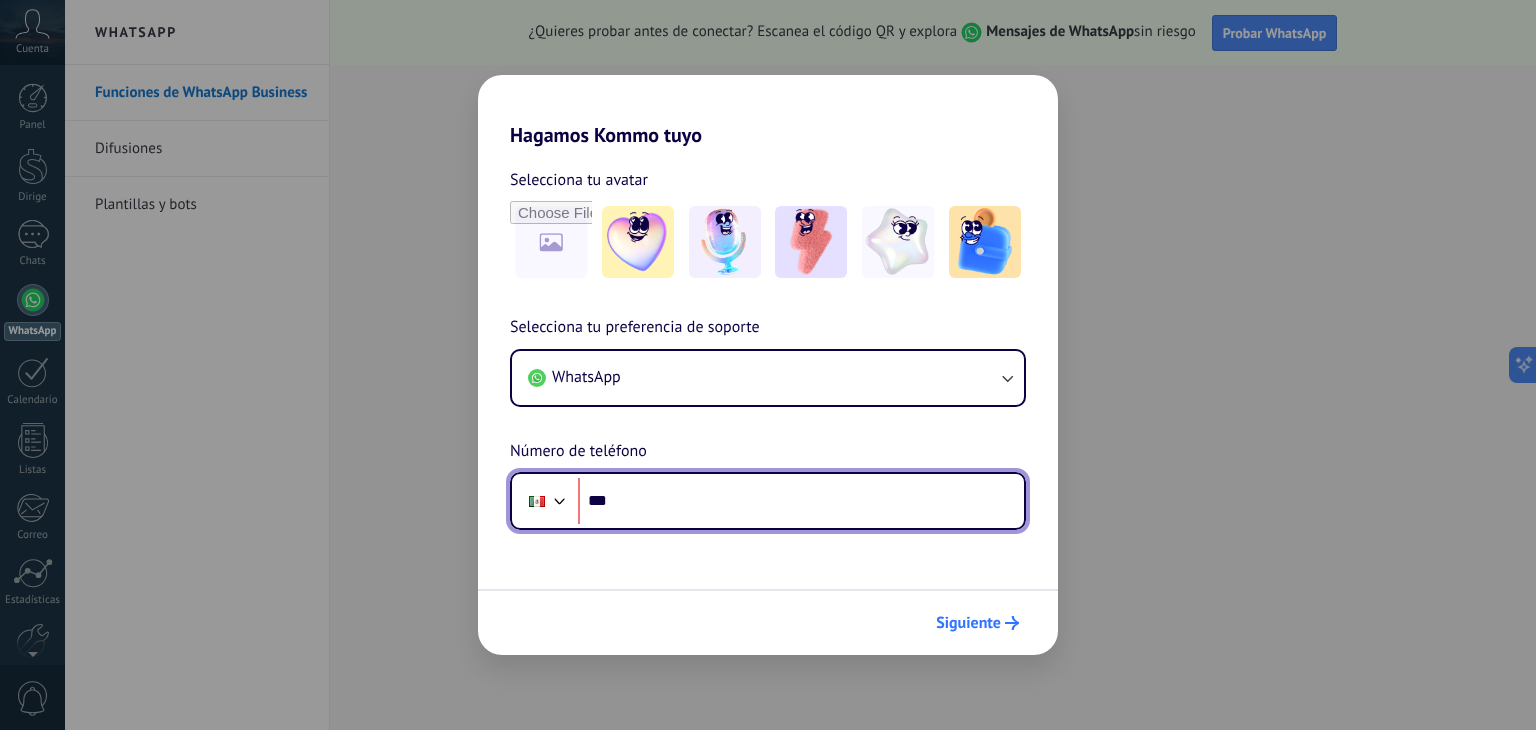 scroll, scrollTop: 0, scrollLeft: 0, axis: both 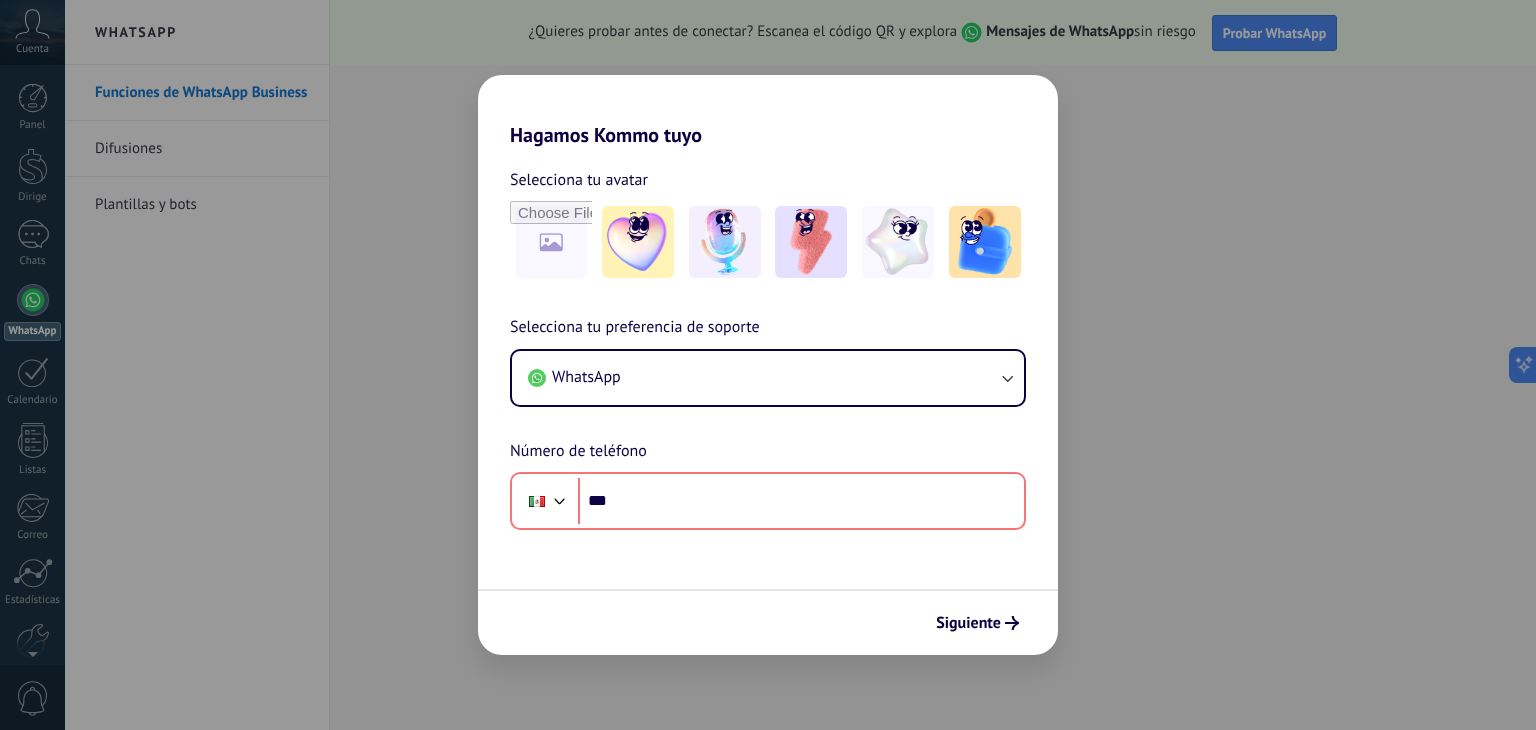 click on "Hagamos Kommo tuyo Selecciona tu avatar Selecciona tu preferencia de soporte WhatsApp Número de teléfono Teléfono *** Siguiente" at bounding box center [768, 365] 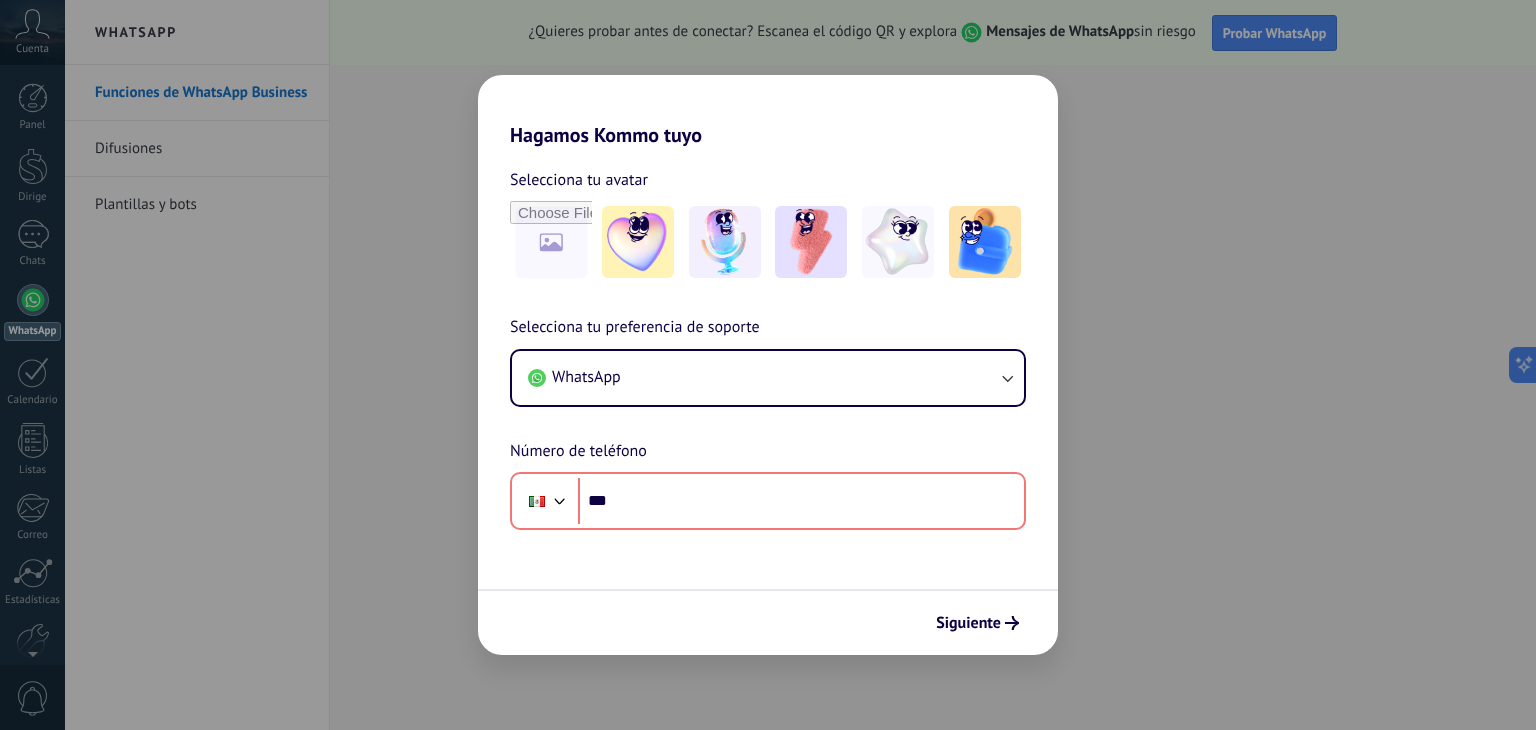 click on "Hagamos Kommo tuyo Selecciona tu avatar Selecciona tu preferencia de soporte WhatsApp Número de teléfono Teléfono *** Siguiente" at bounding box center [768, 365] 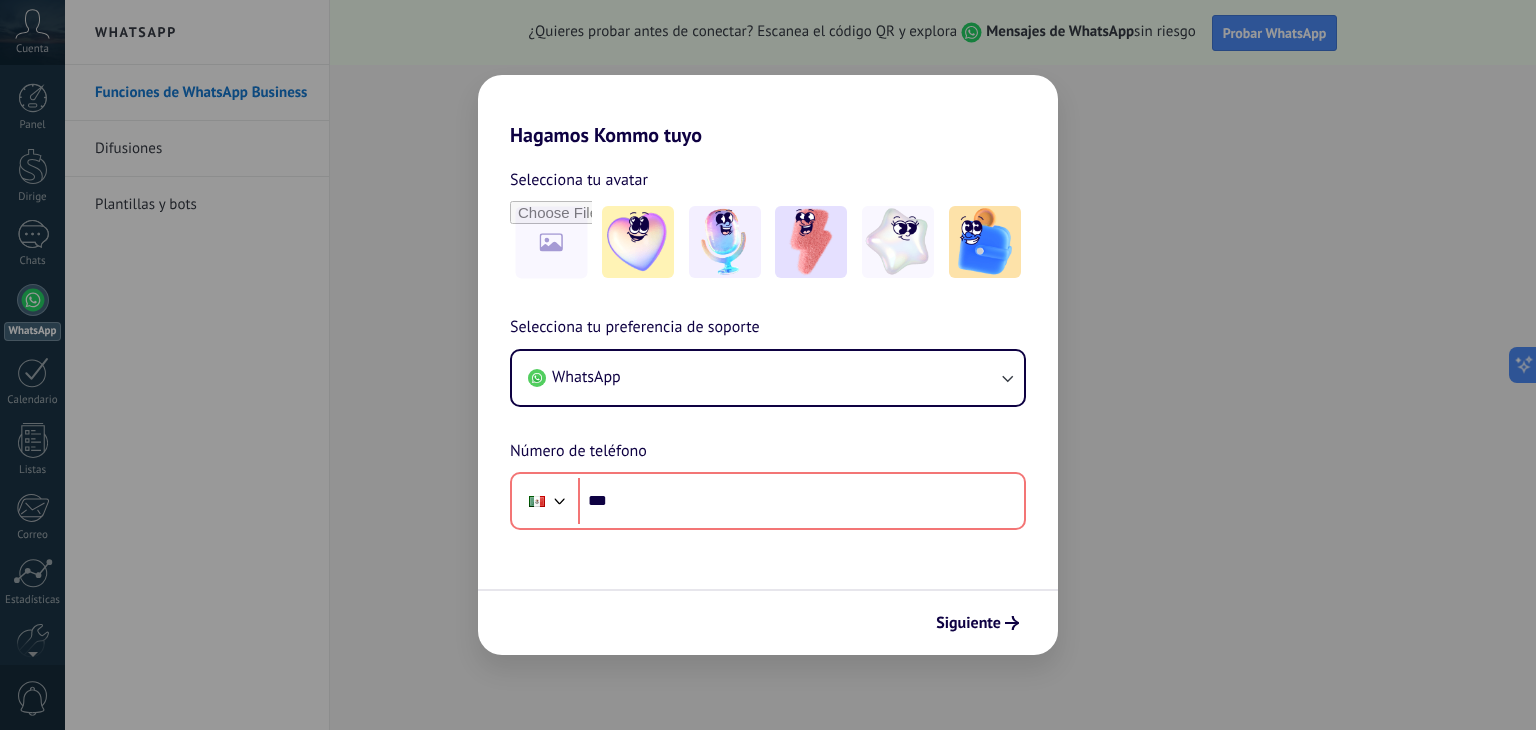 drag, startPoint x: 967, startPoint y: 127, endPoint x: 1181, endPoint y: 262, distance: 253.02371 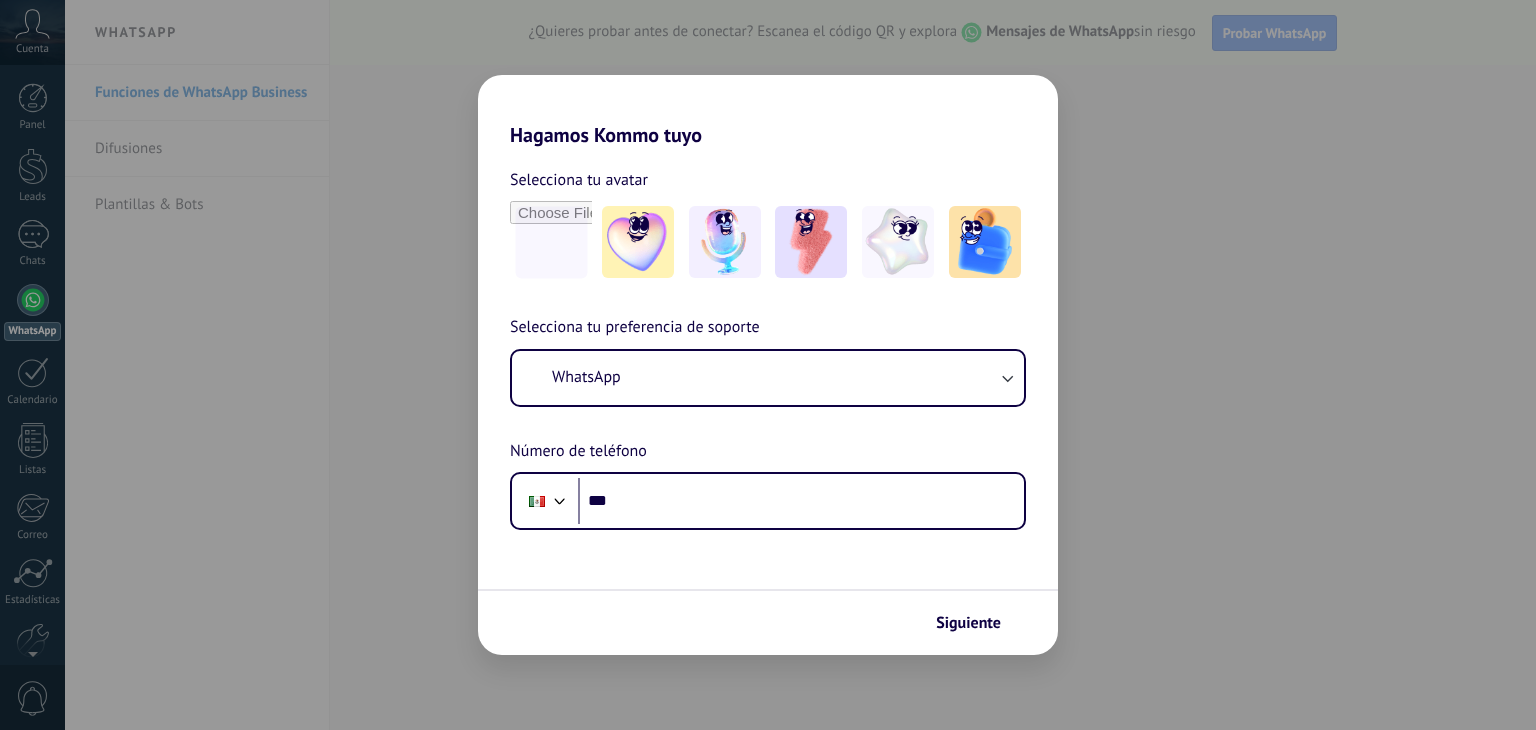 scroll, scrollTop: 0, scrollLeft: 0, axis: both 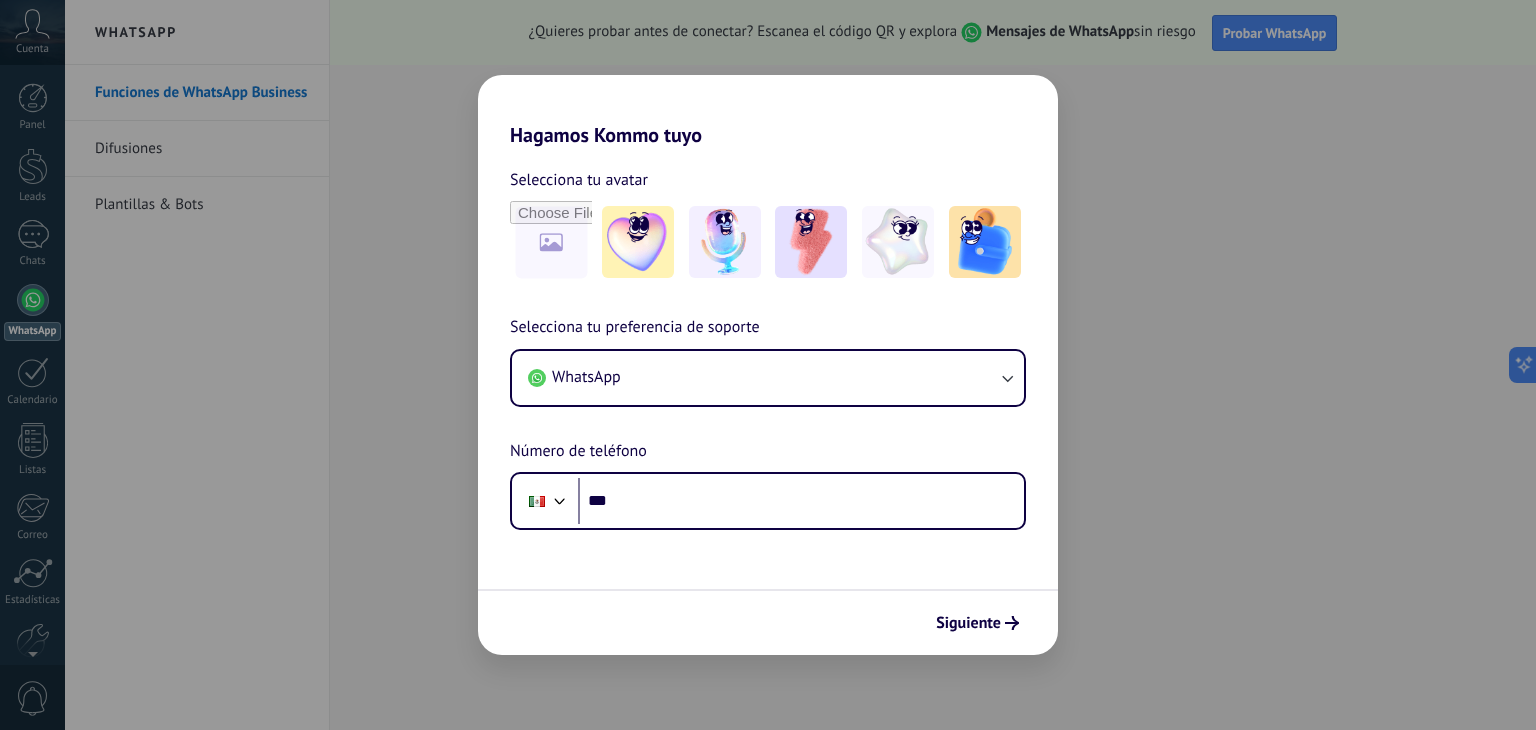 click on "Hagamos Kommo tuyo Selecciona tu avatar Selecciona tu preferencia de soporte WhatsApp Número de teléfono Phone *** Siguiente" at bounding box center [768, 365] 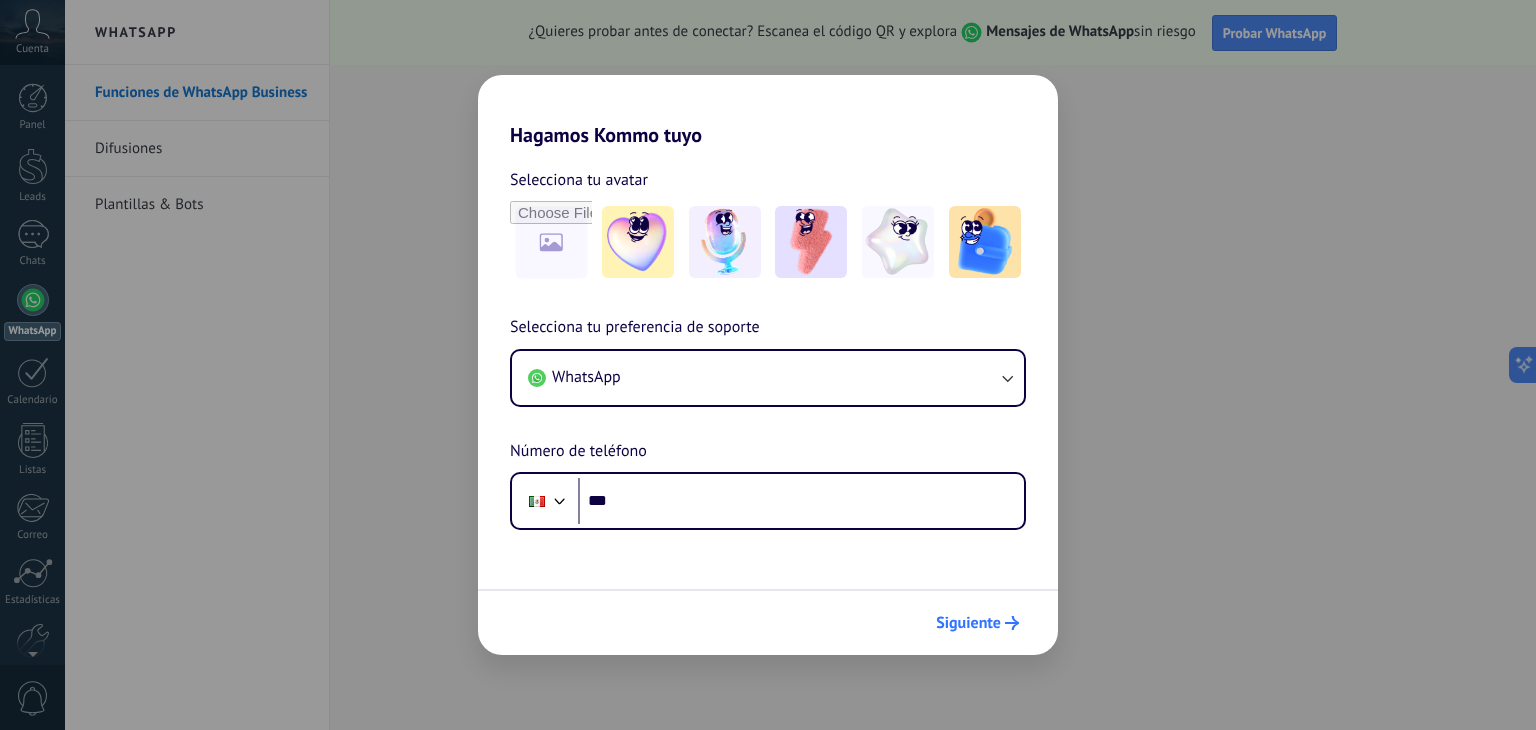 click on "Siguiente" at bounding box center (968, 623) 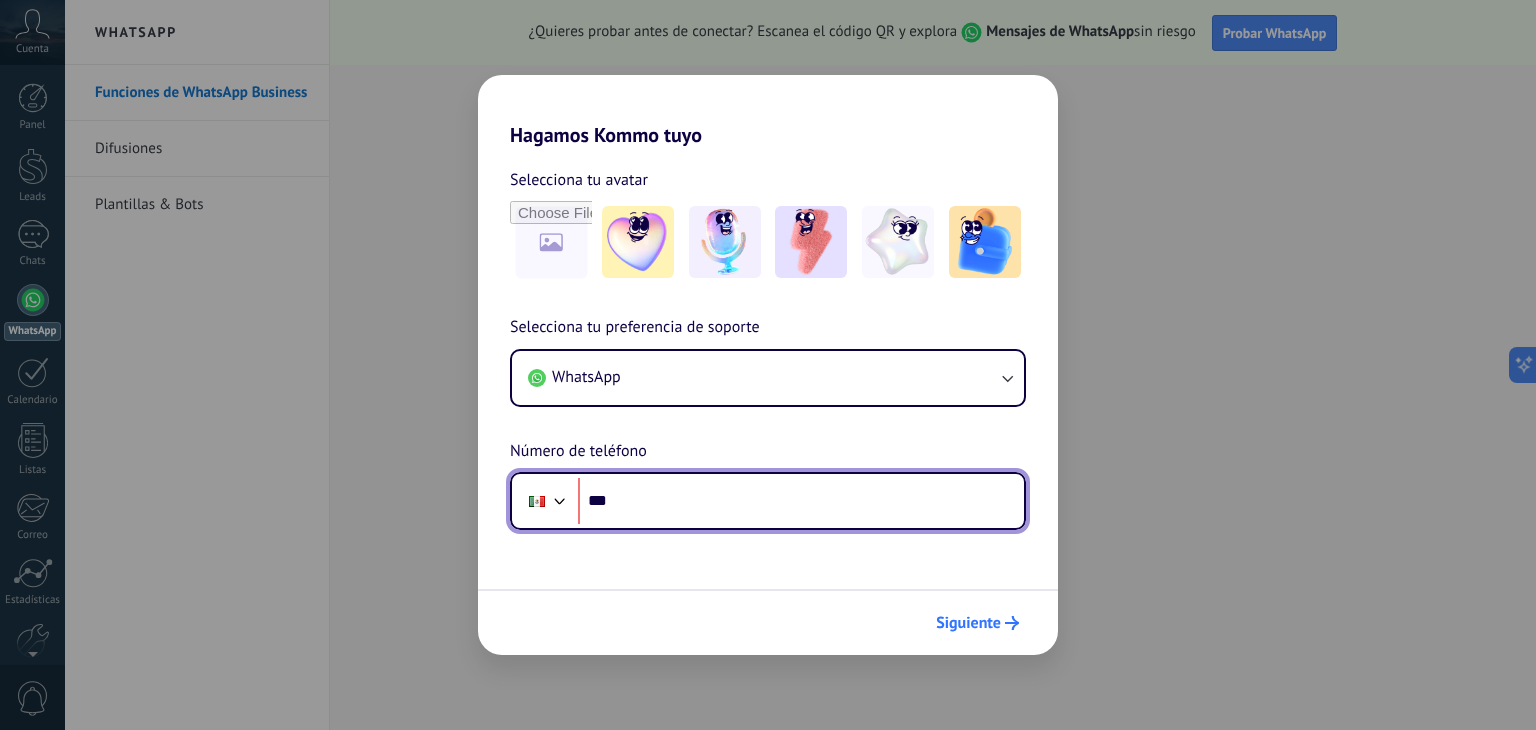 scroll, scrollTop: 0, scrollLeft: 0, axis: both 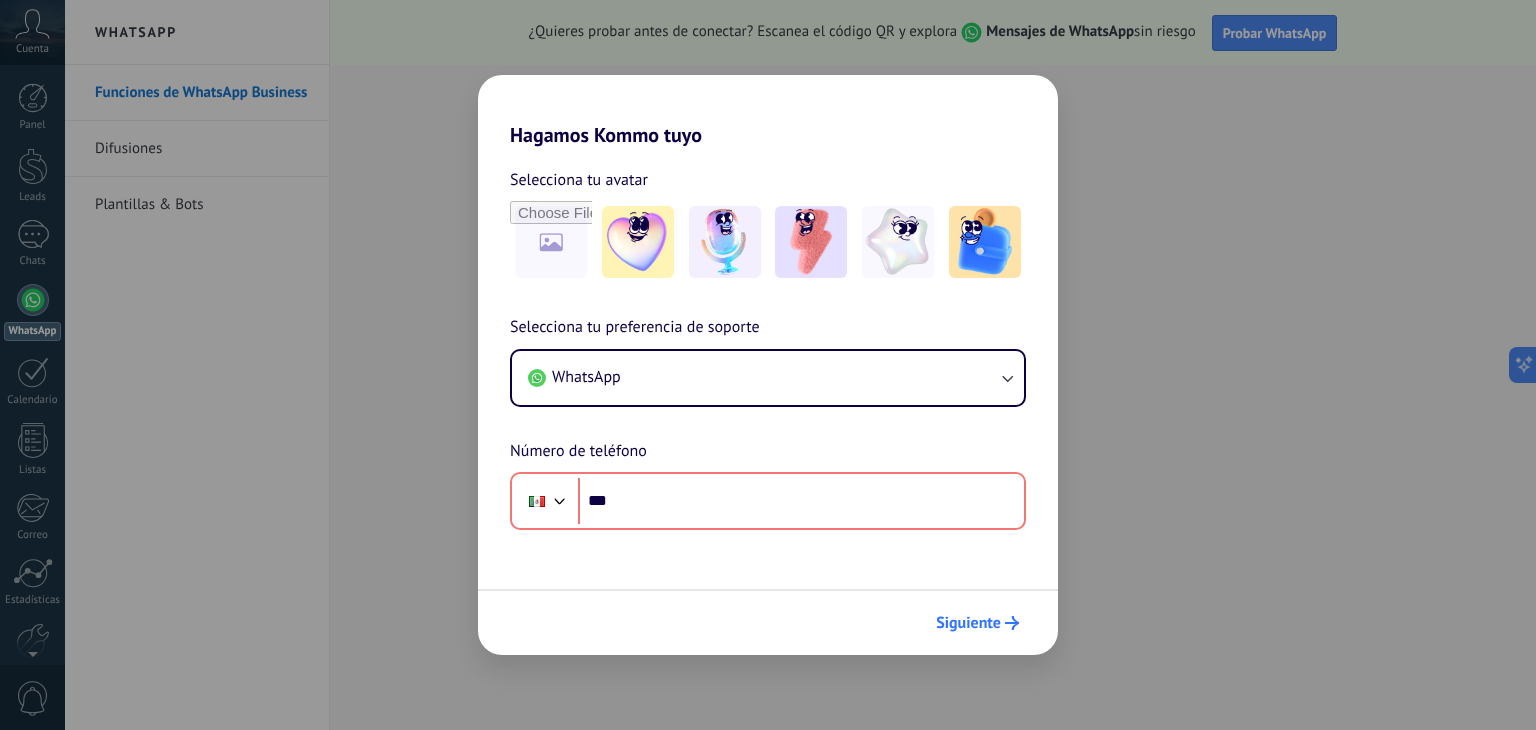 click on "Siguiente" at bounding box center [968, 623] 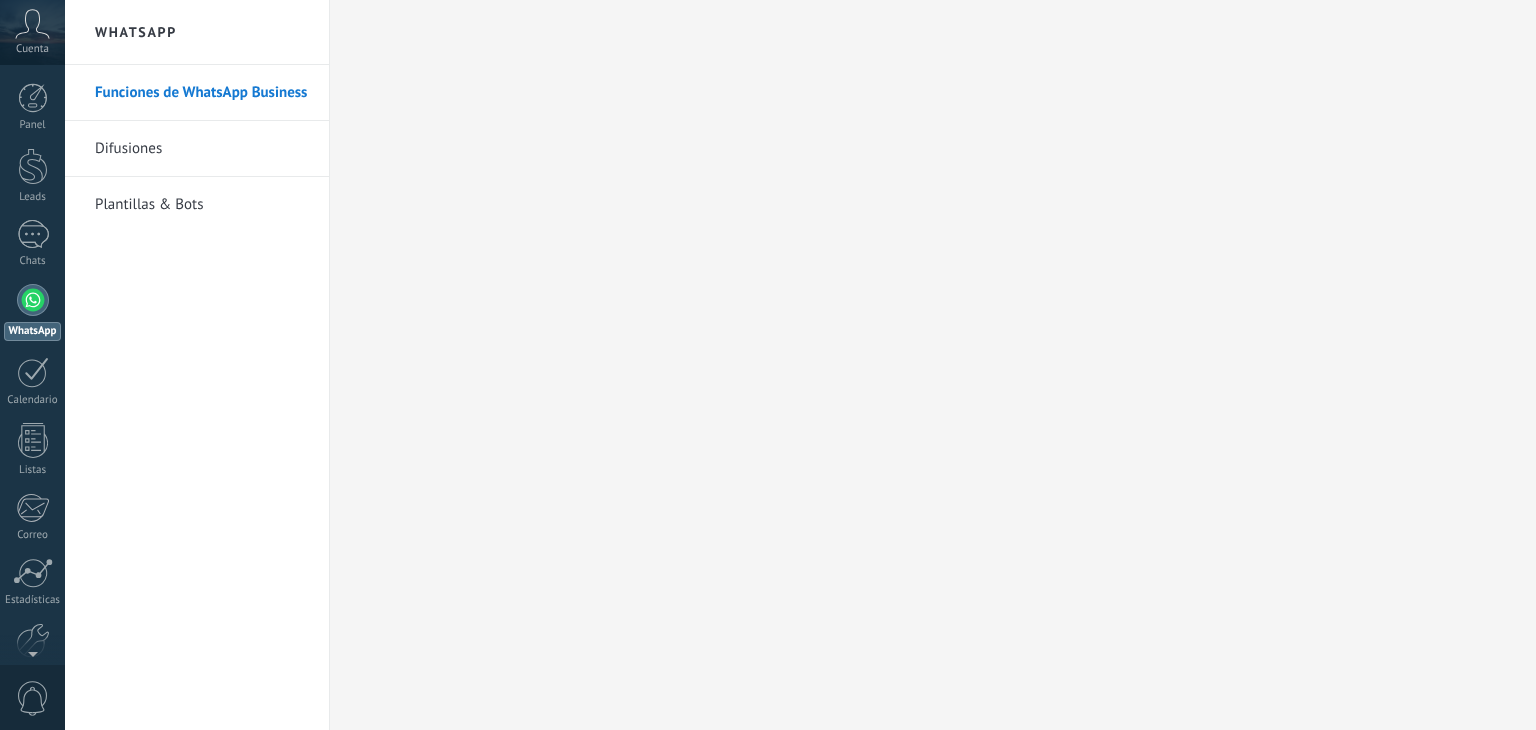 scroll, scrollTop: 0, scrollLeft: 0, axis: both 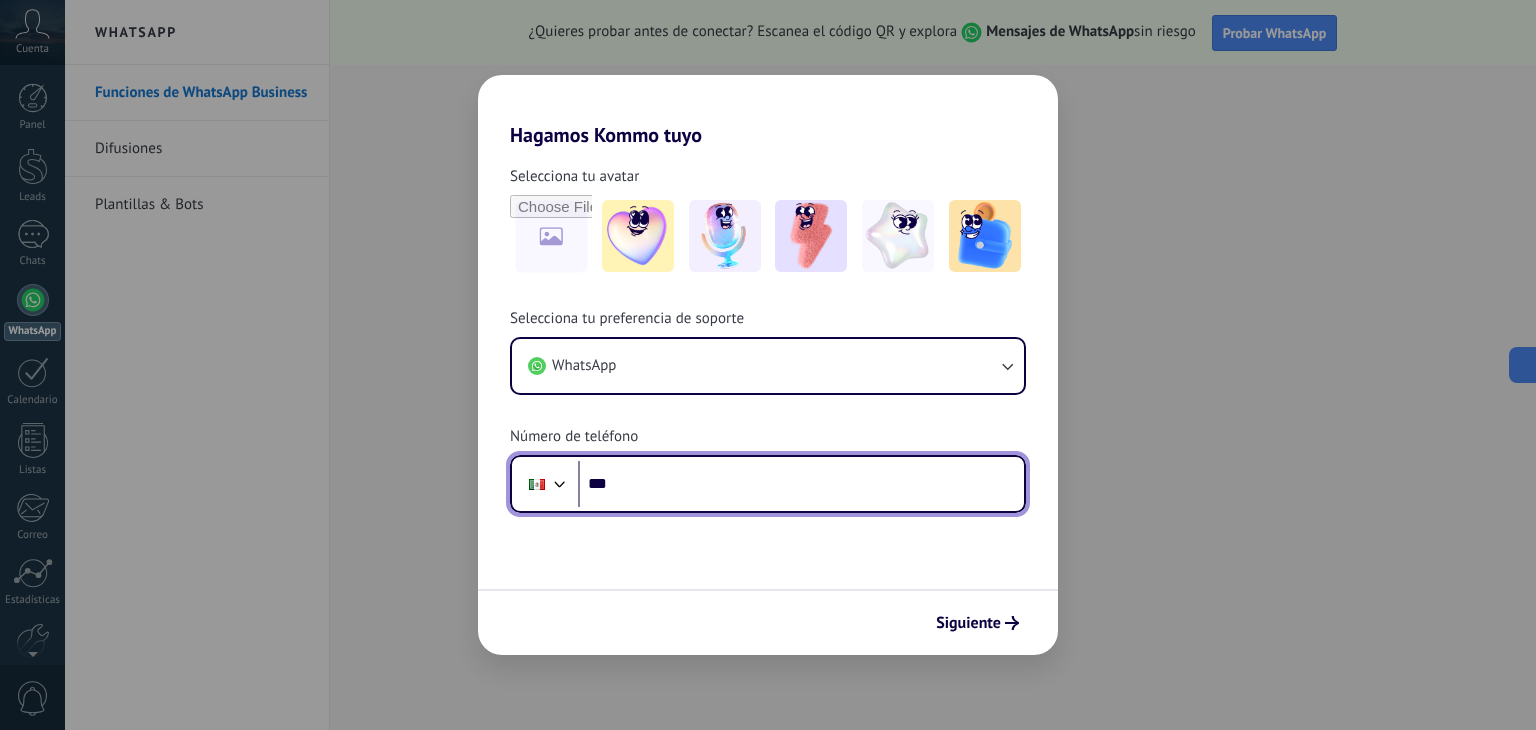 click on "***" at bounding box center (801, 484) 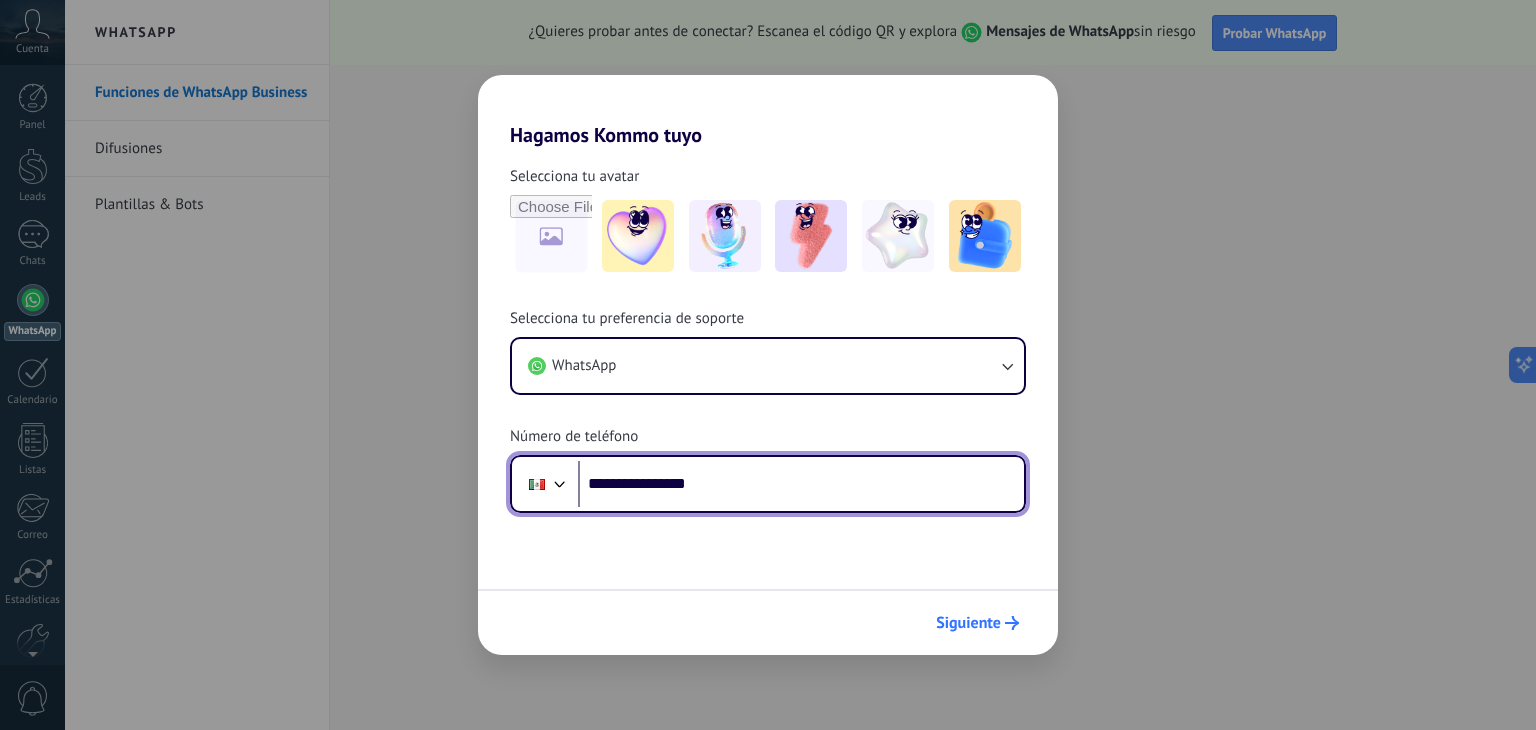 type on "**********" 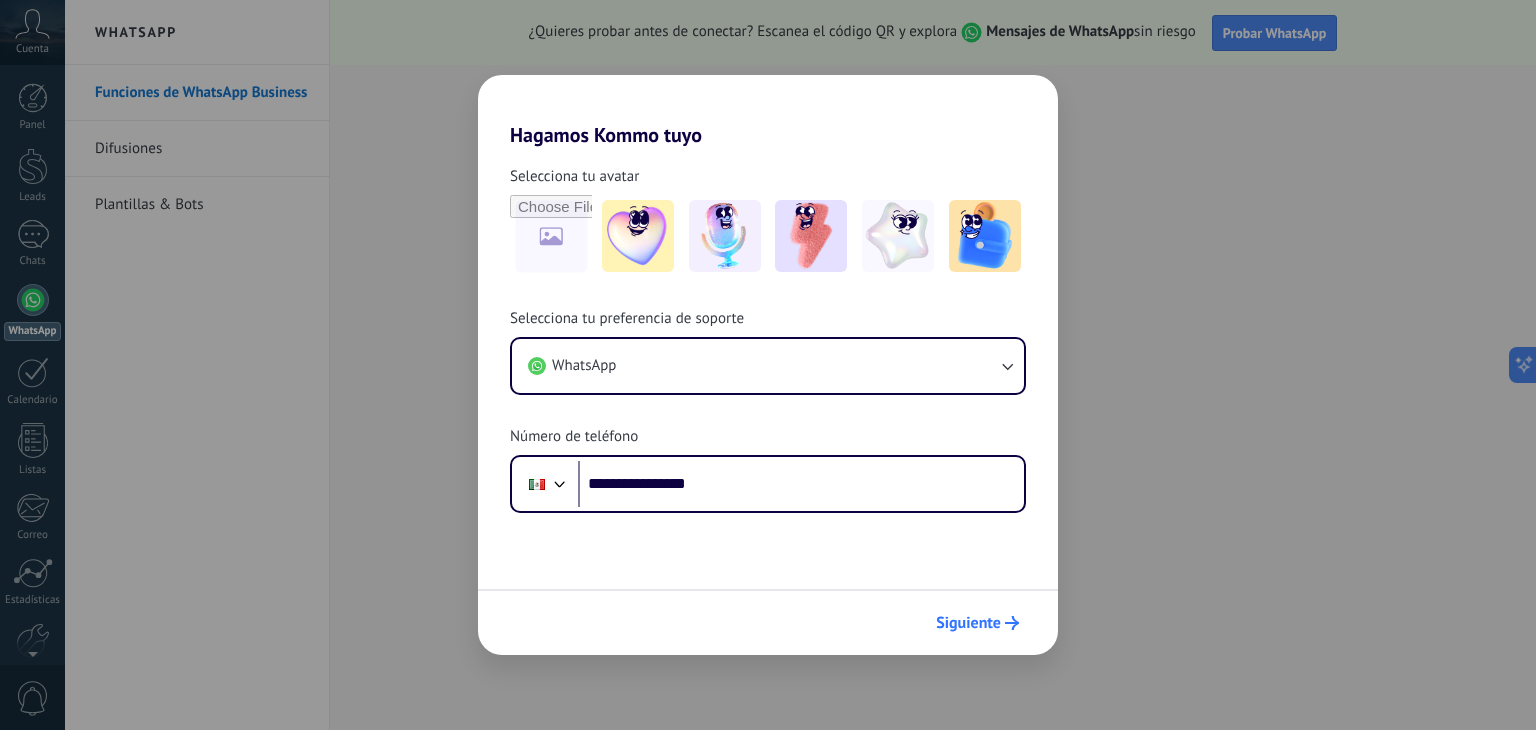 click on "Siguiente" at bounding box center (968, 623) 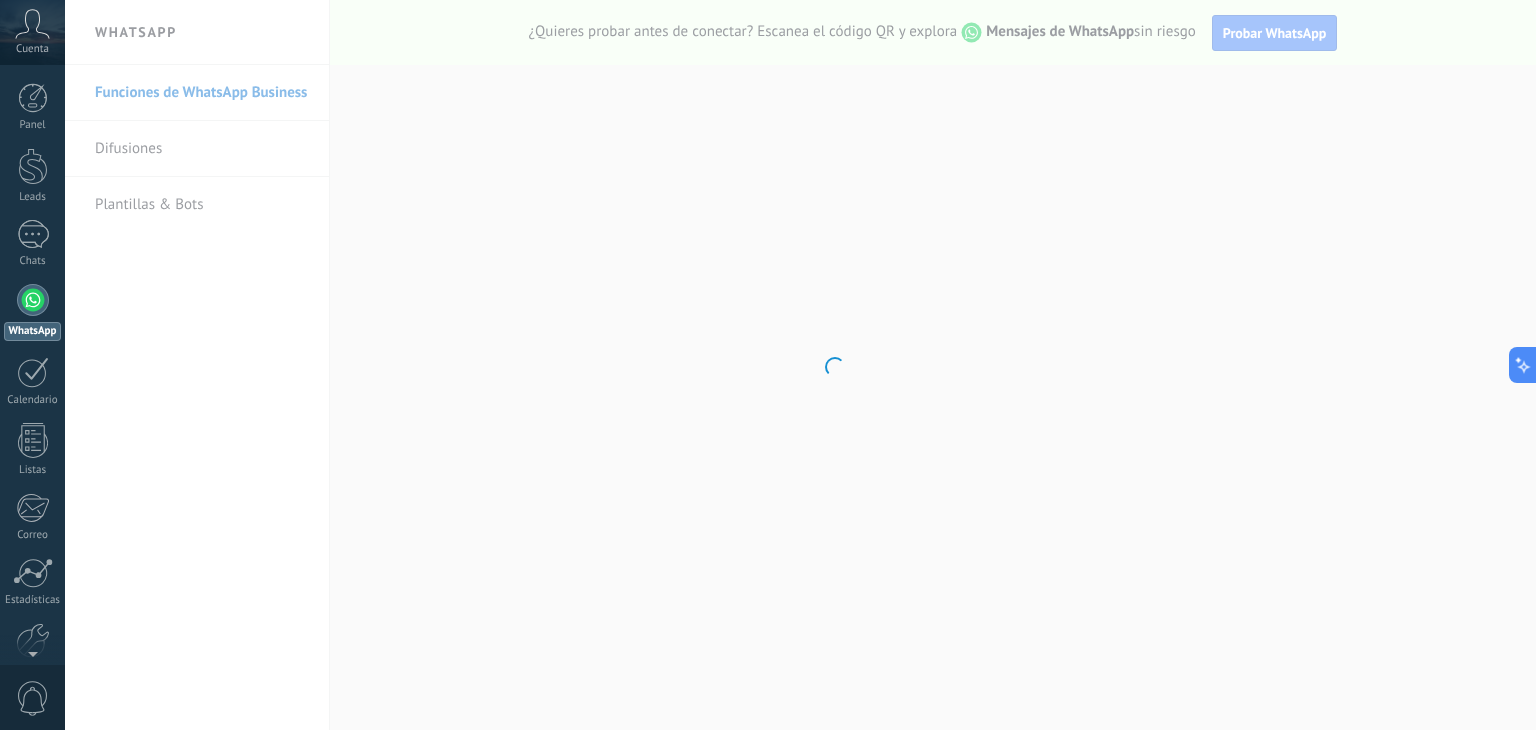 scroll, scrollTop: 0, scrollLeft: 0, axis: both 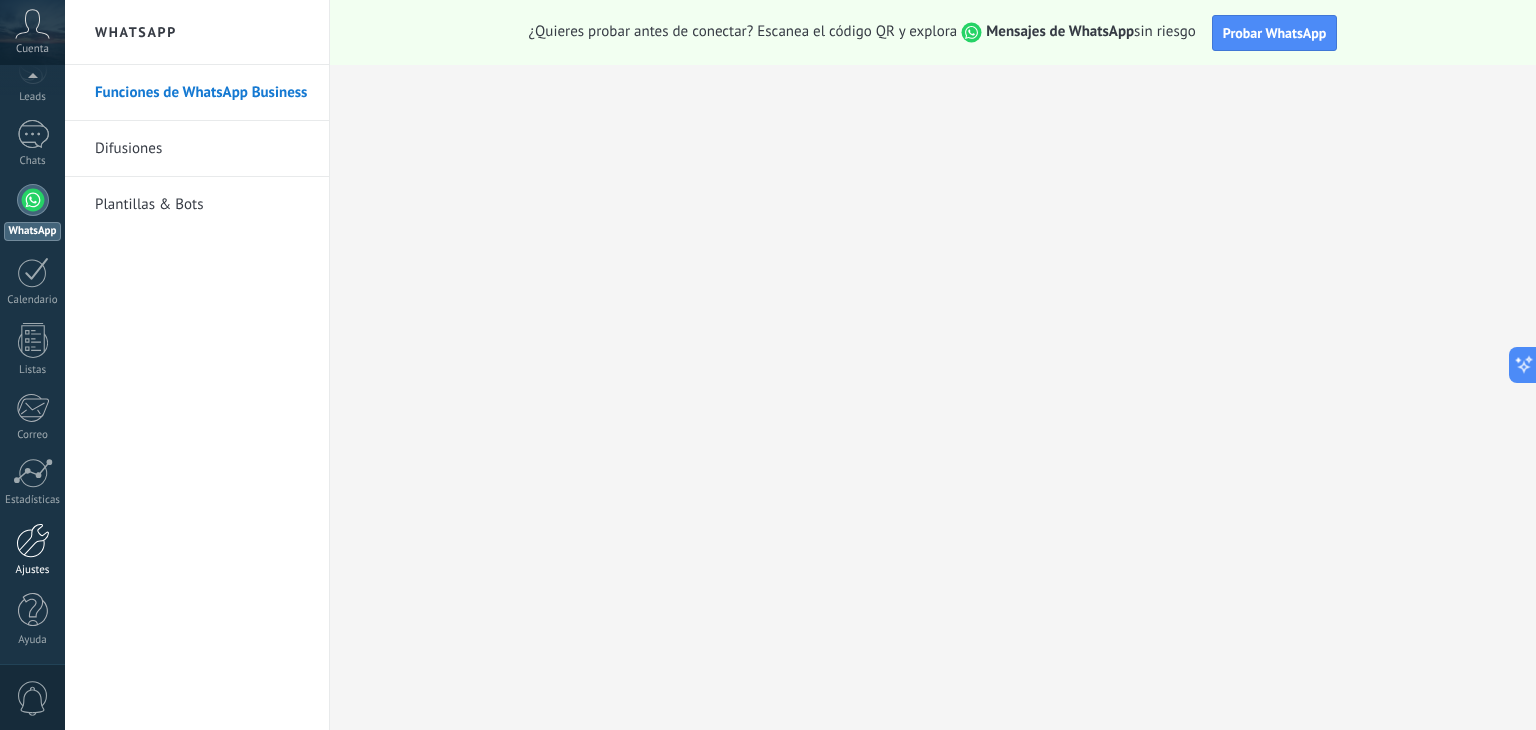 click at bounding box center [33, 540] 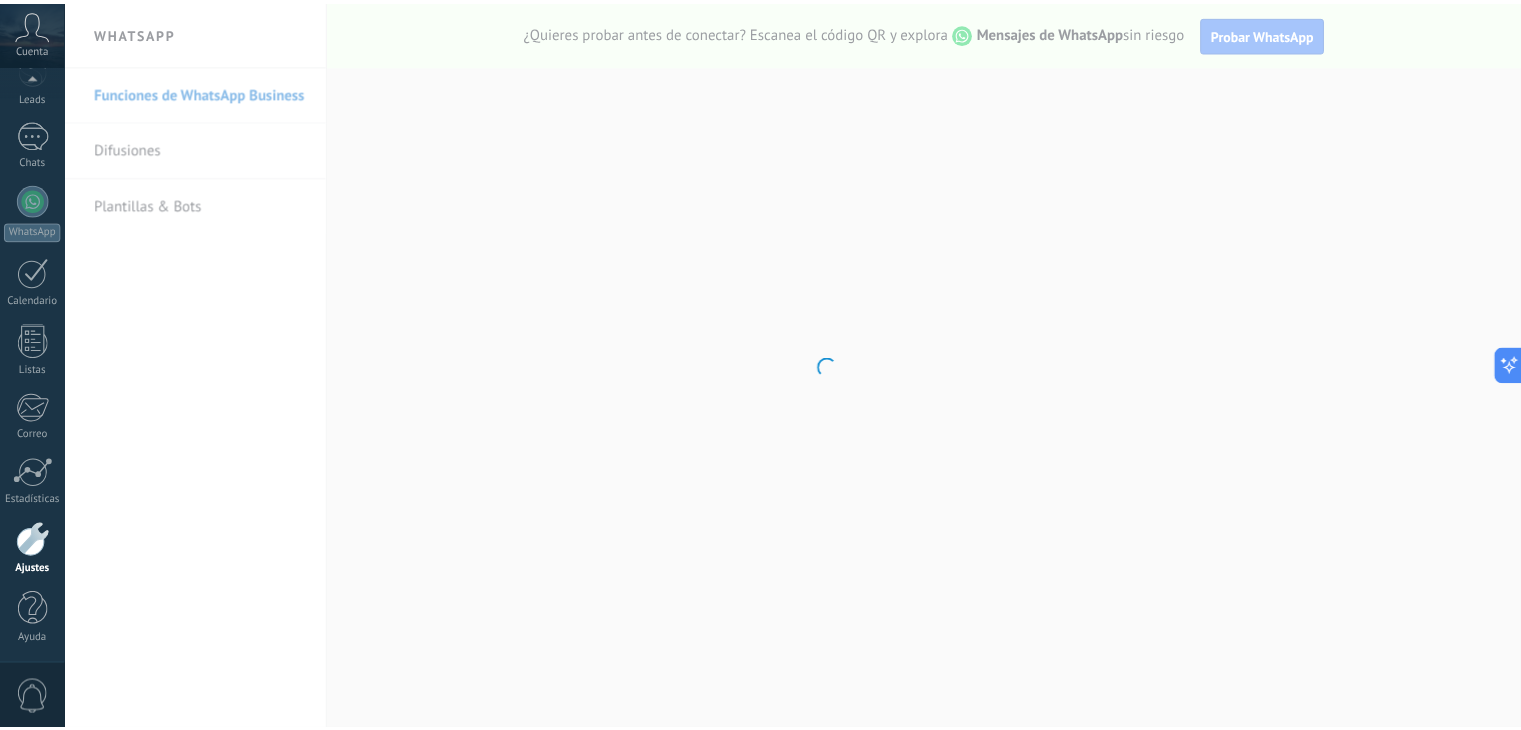 scroll, scrollTop: 101, scrollLeft: 0, axis: vertical 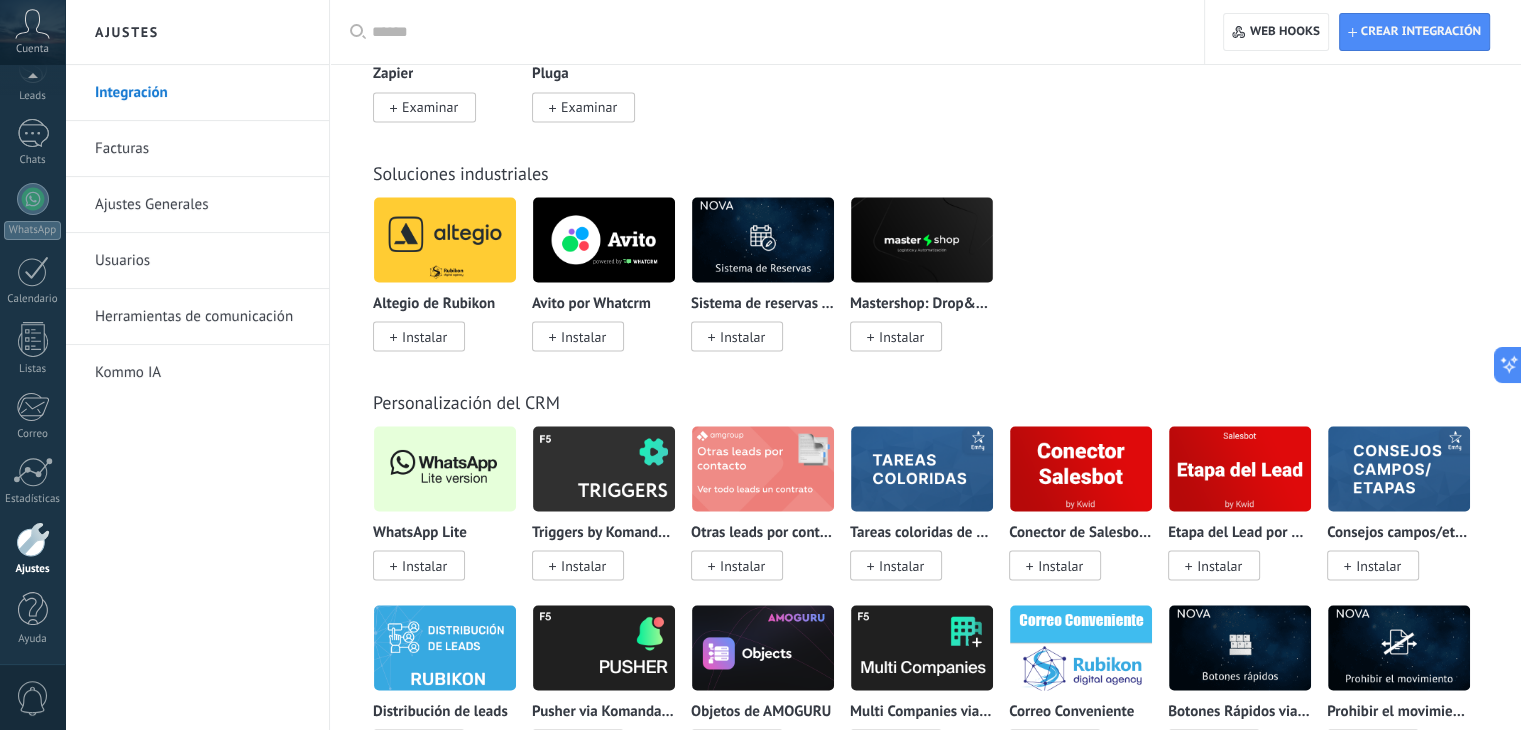 click at bounding box center [445, 468] 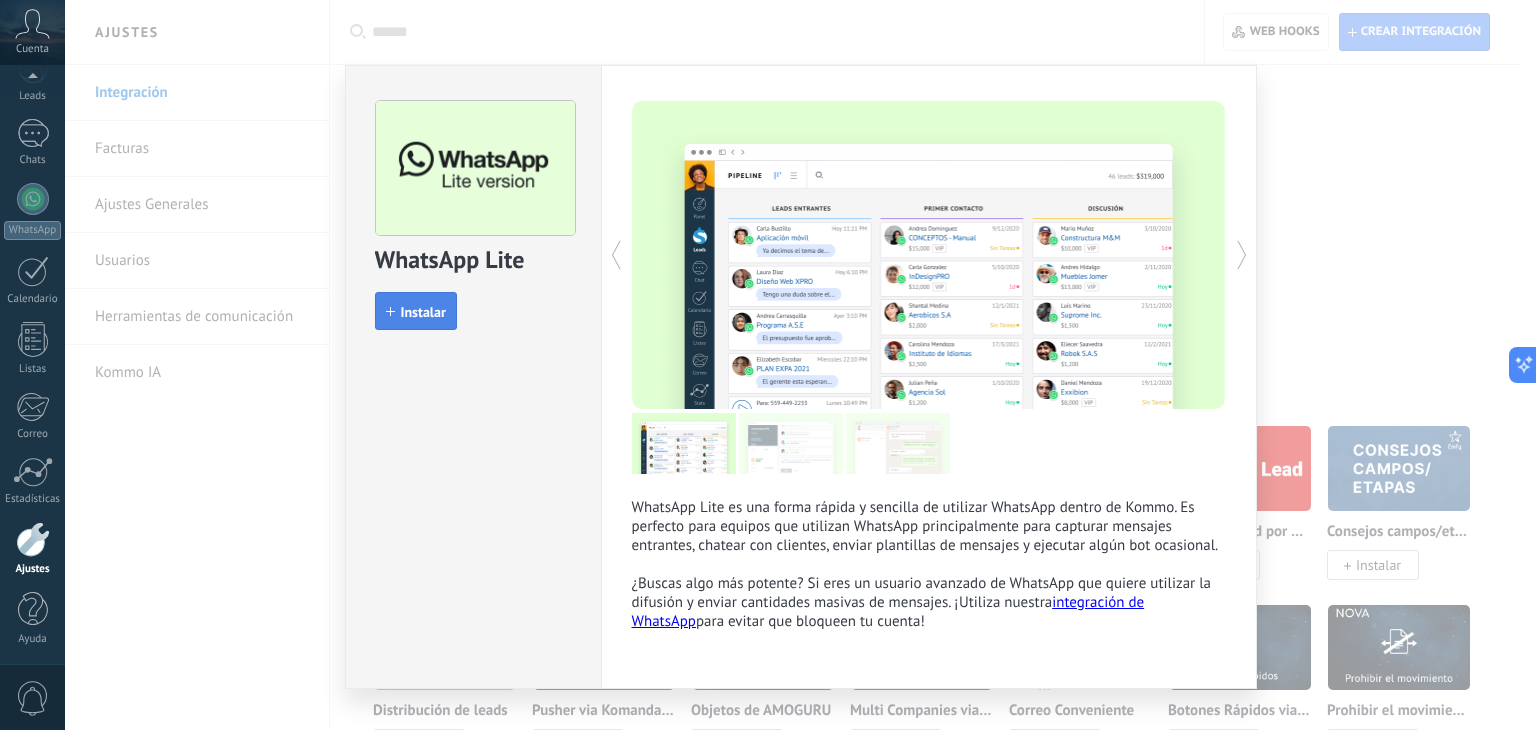 click on "Instalar" at bounding box center [423, 312] 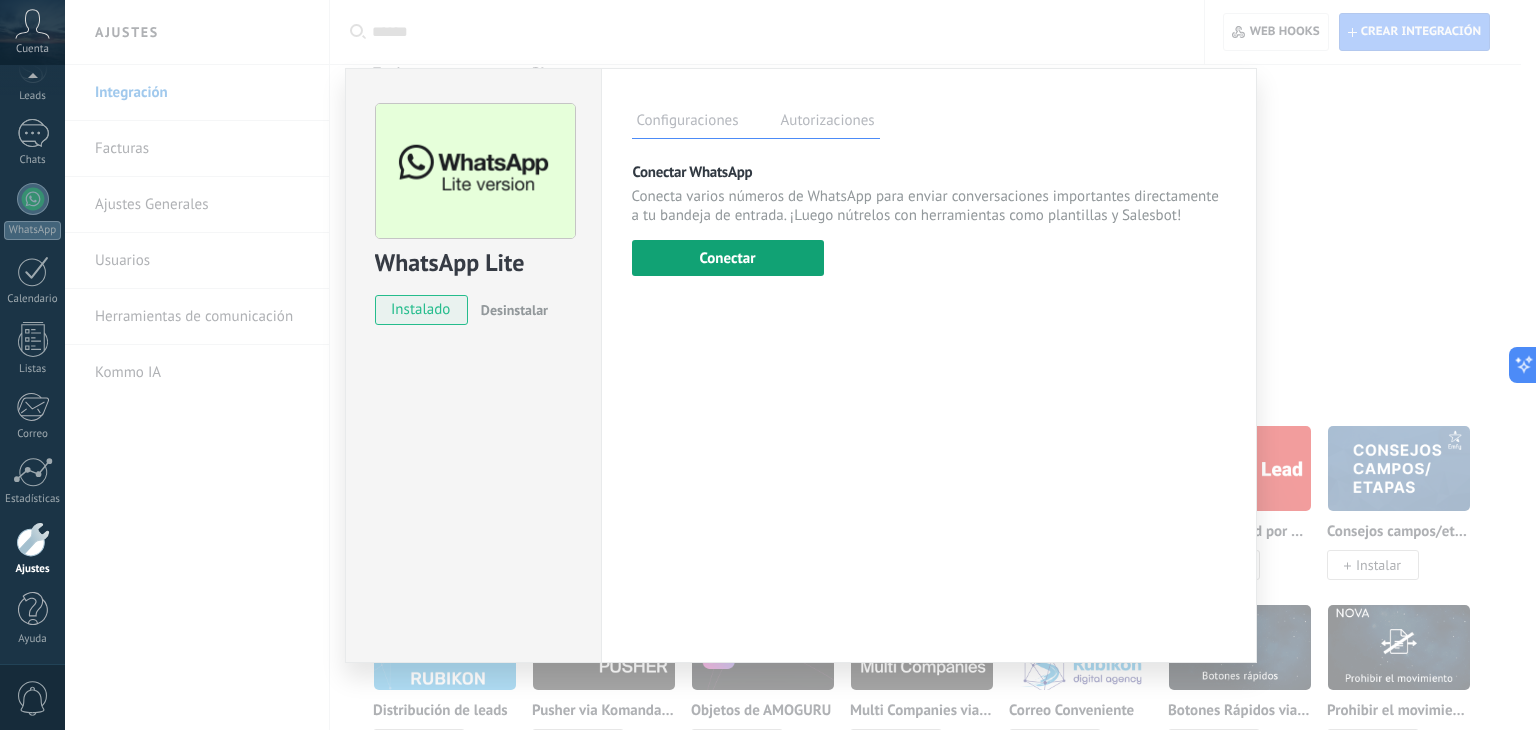 click on "Conectar" at bounding box center [728, 258] 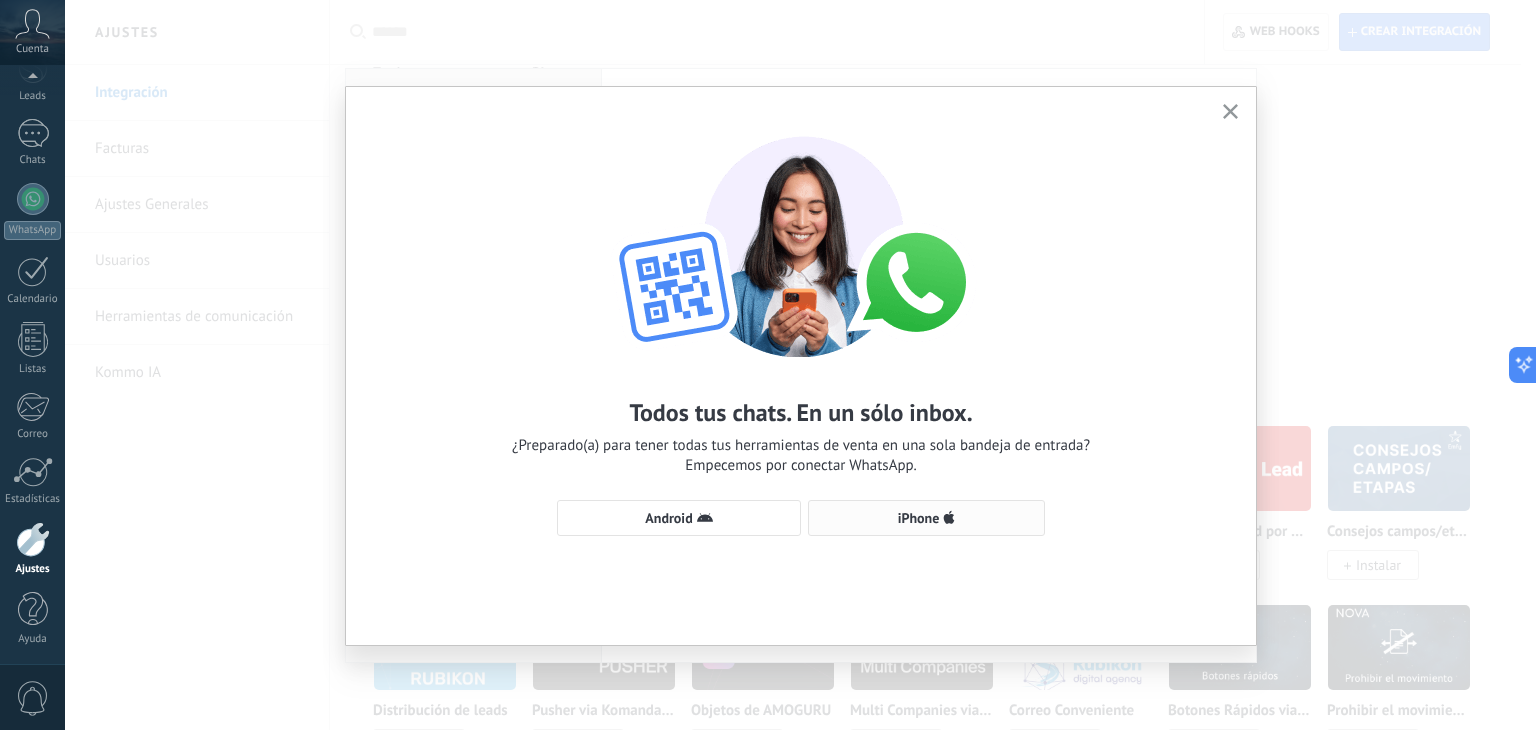 click on "iPhone" at bounding box center (668, 518) 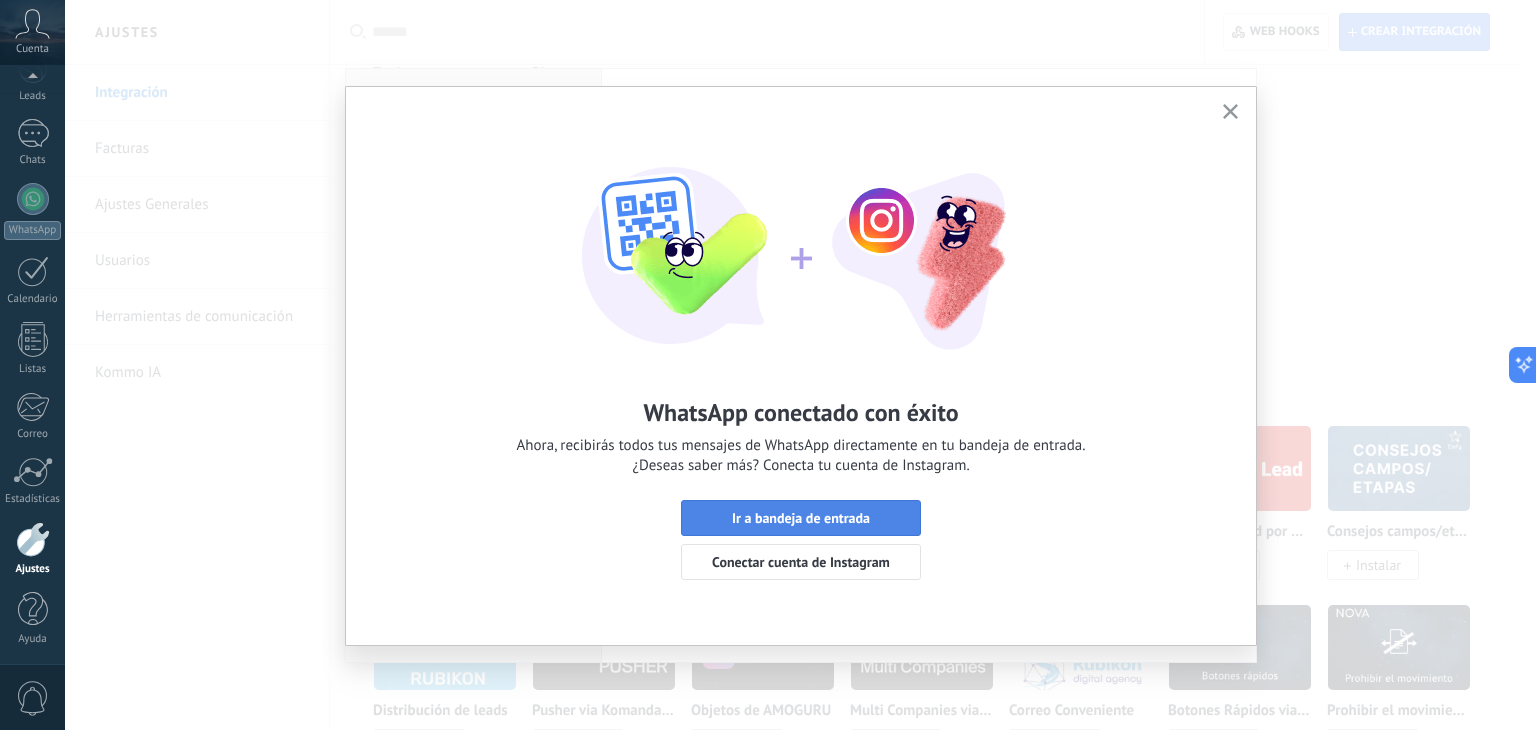 click on "Ir a bandeja de entrada" at bounding box center [801, 518] 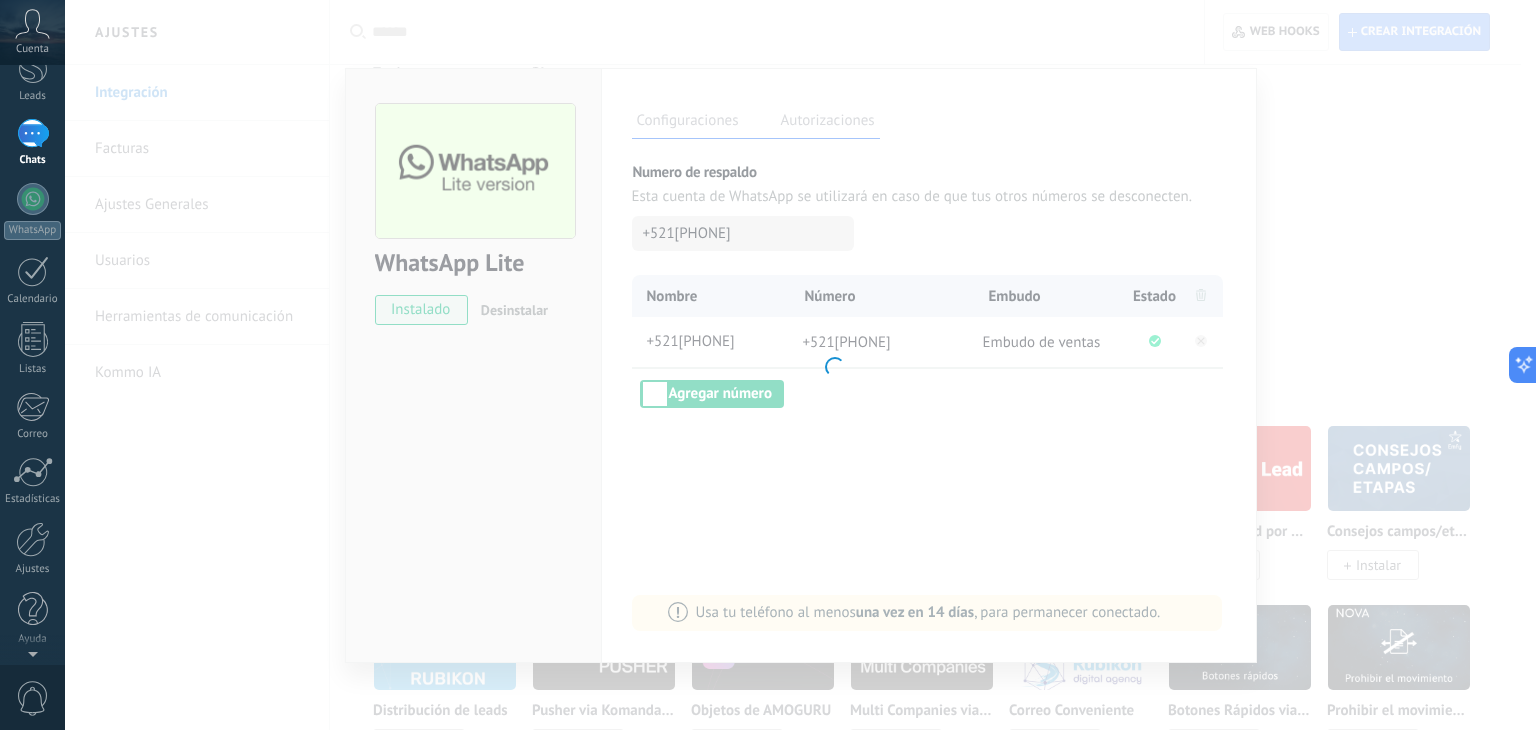 scroll, scrollTop: 0, scrollLeft: 0, axis: both 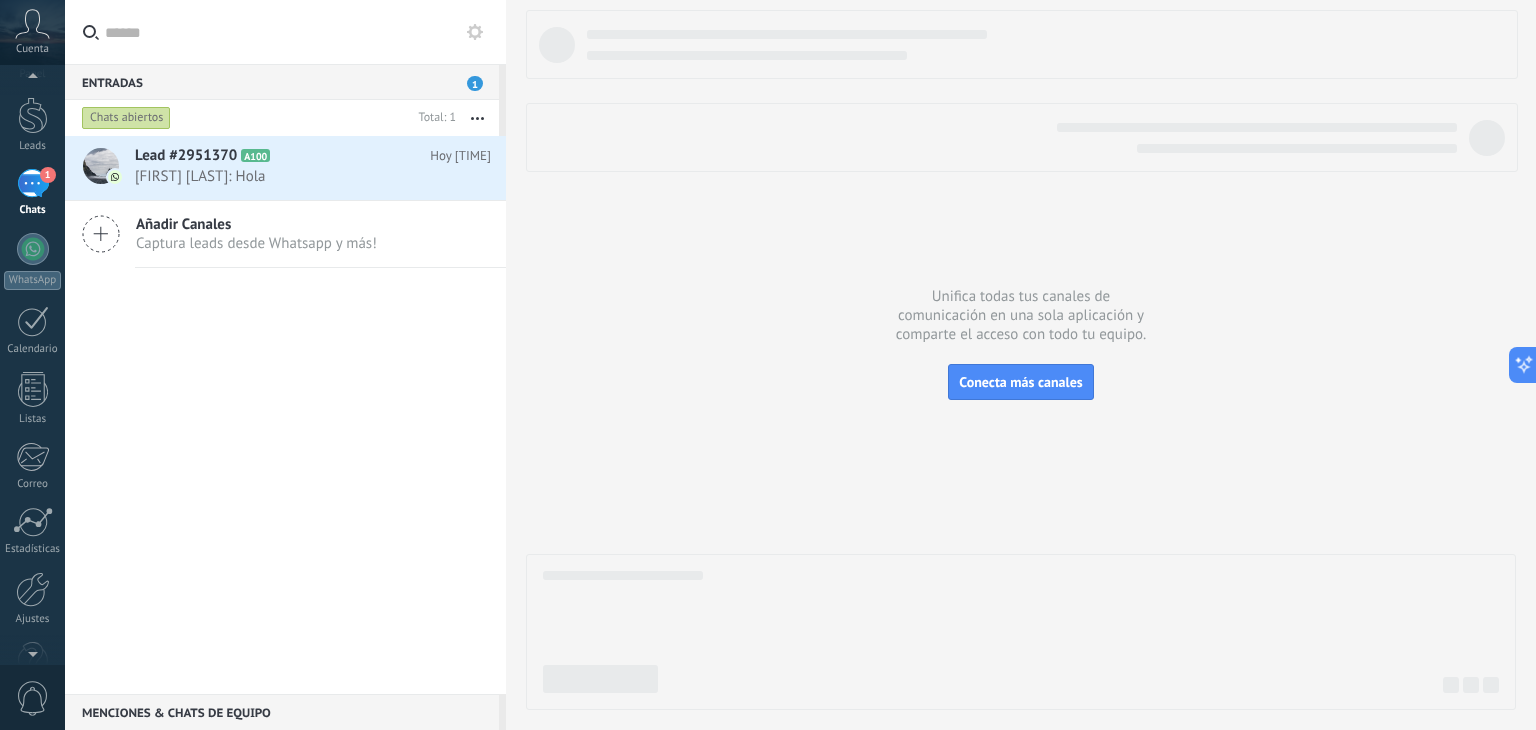 click at bounding box center [32, 650] 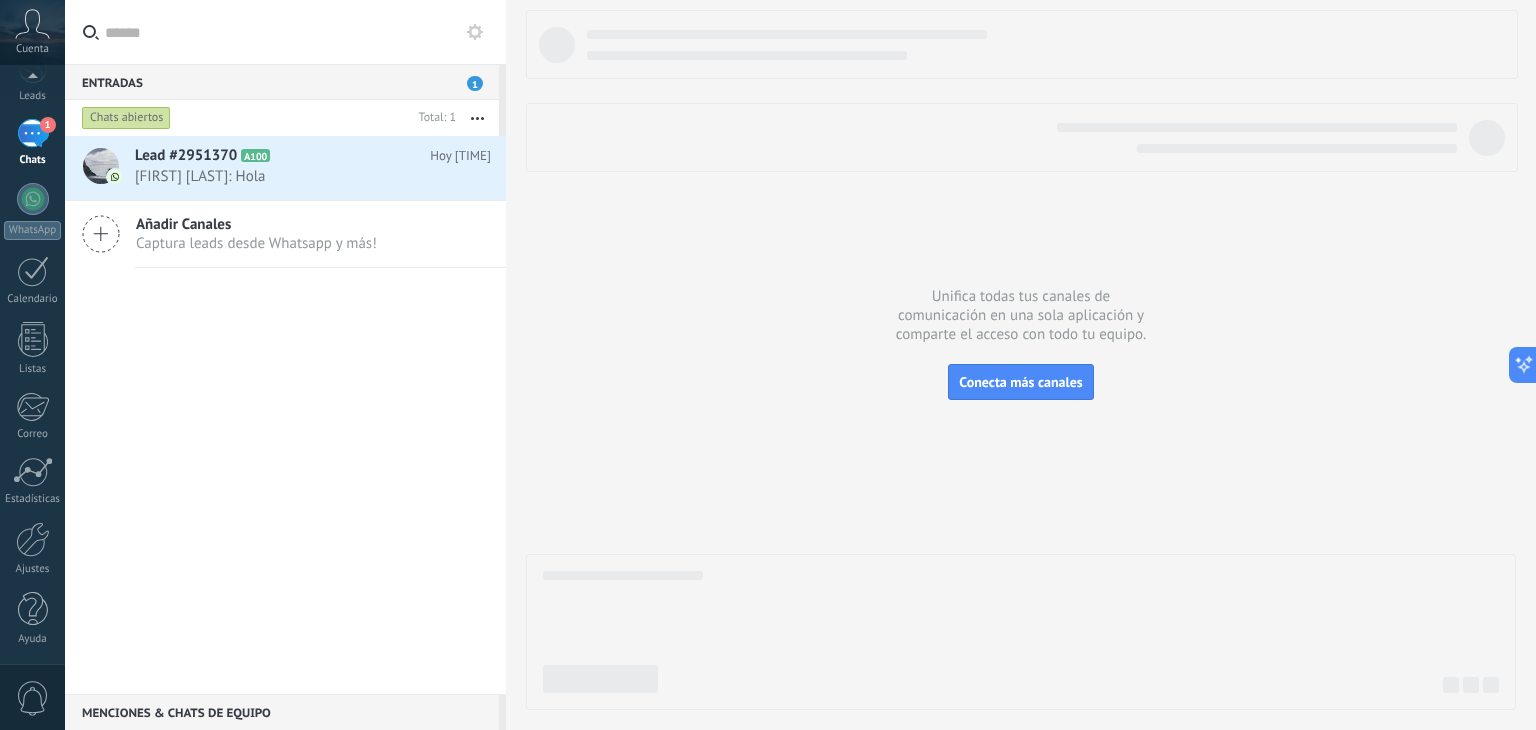 scroll, scrollTop: 100, scrollLeft: 0, axis: vertical 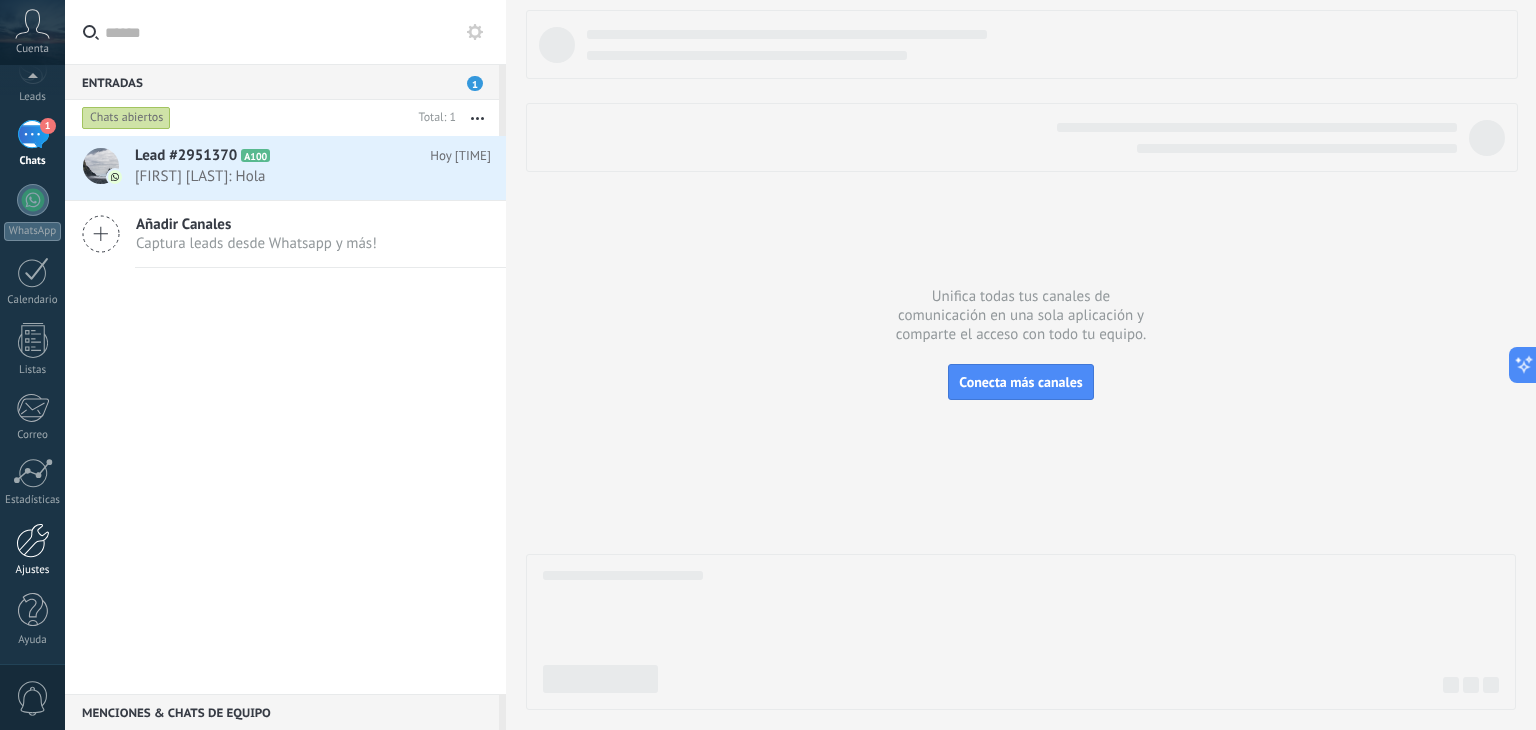 click at bounding box center [33, 540] 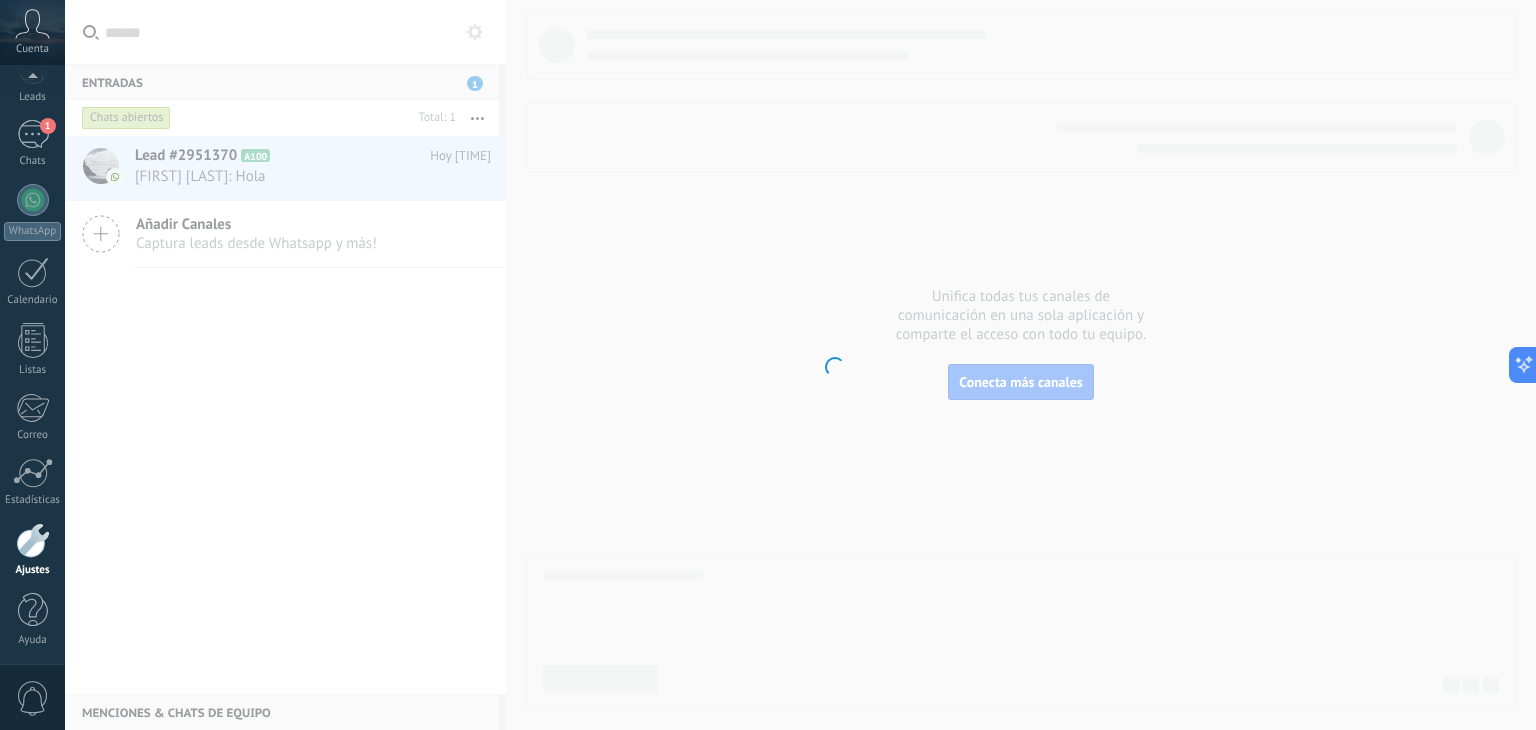 scroll, scrollTop: 101, scrollLeft: 0, axis: vertical 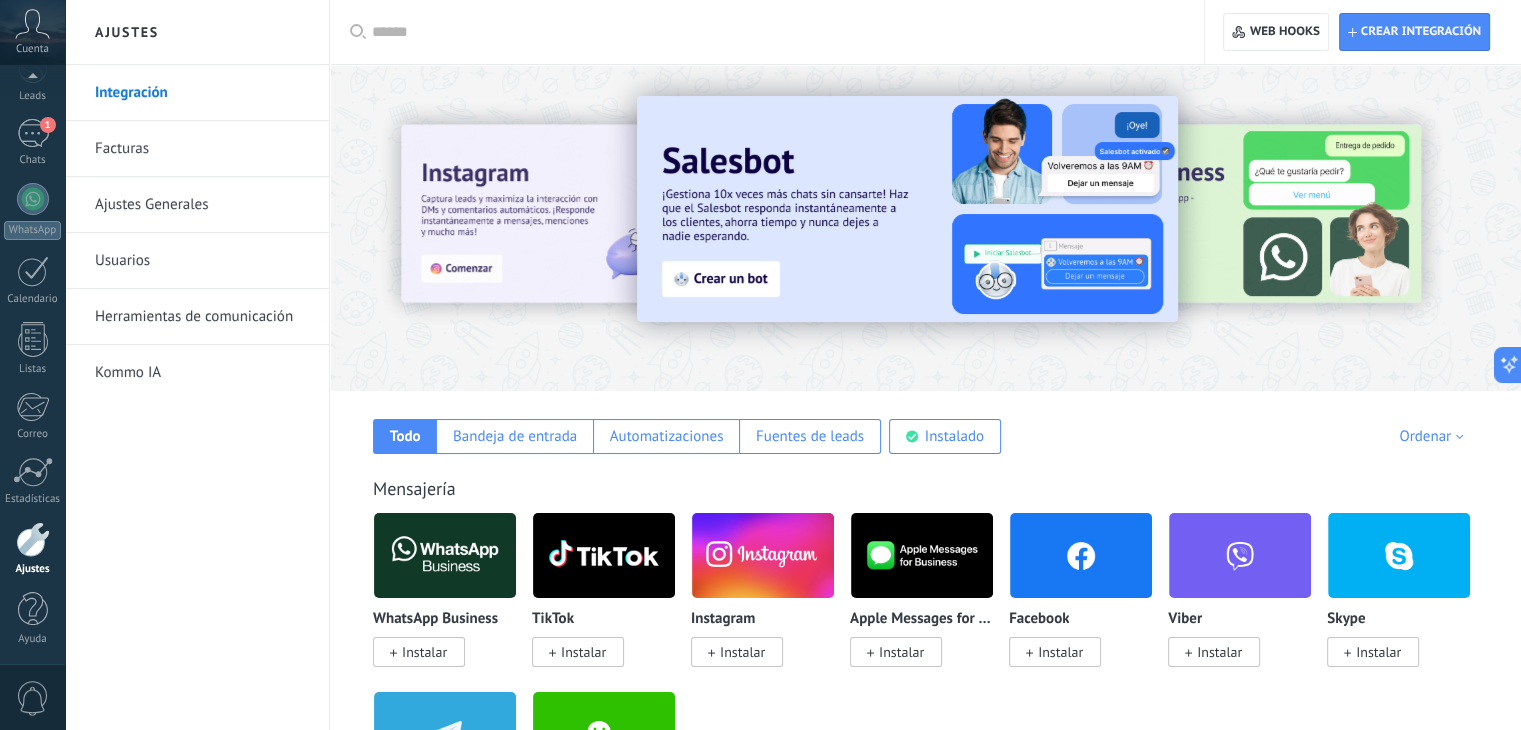 click at bounding box center [763, 555] 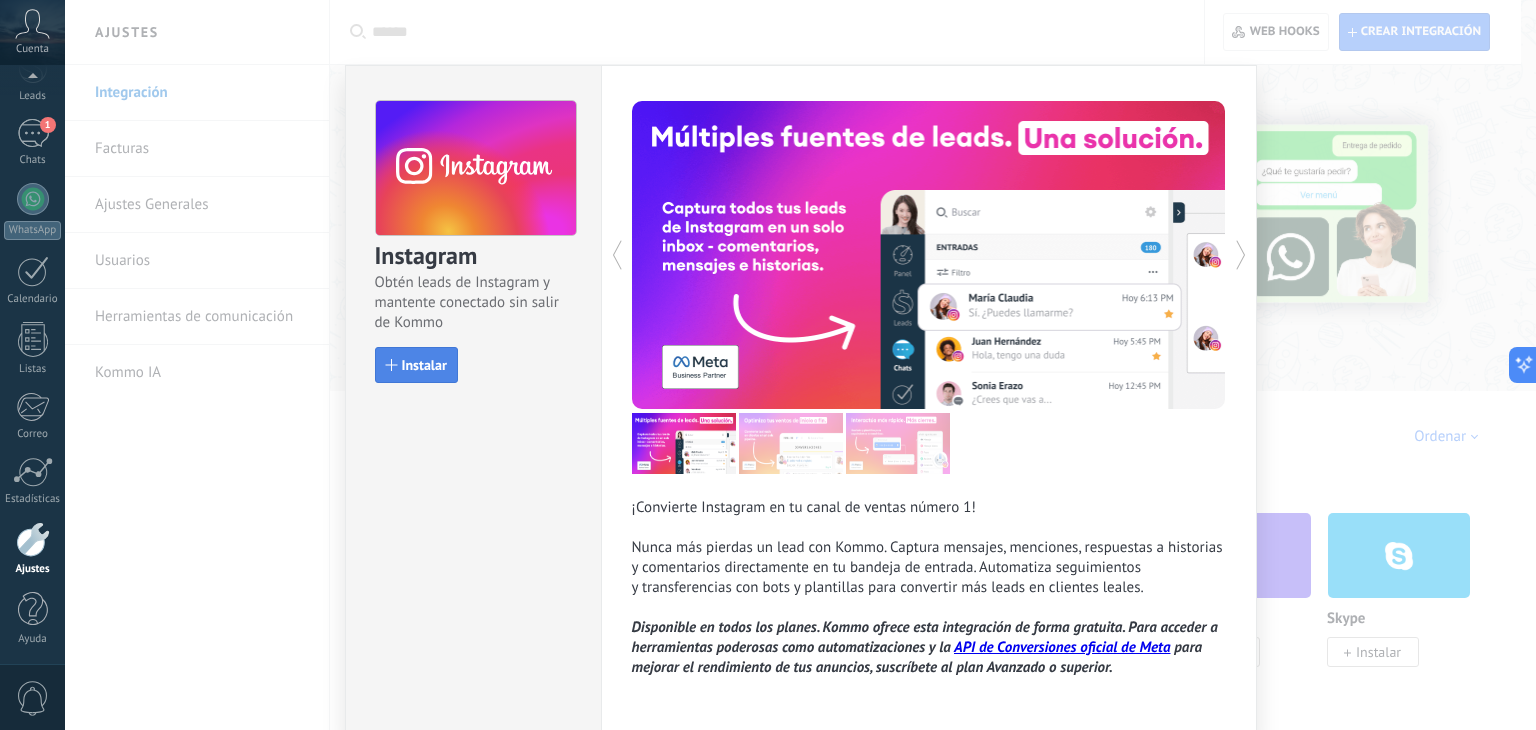 click on "Instalar" at bounding box center [416, 365] 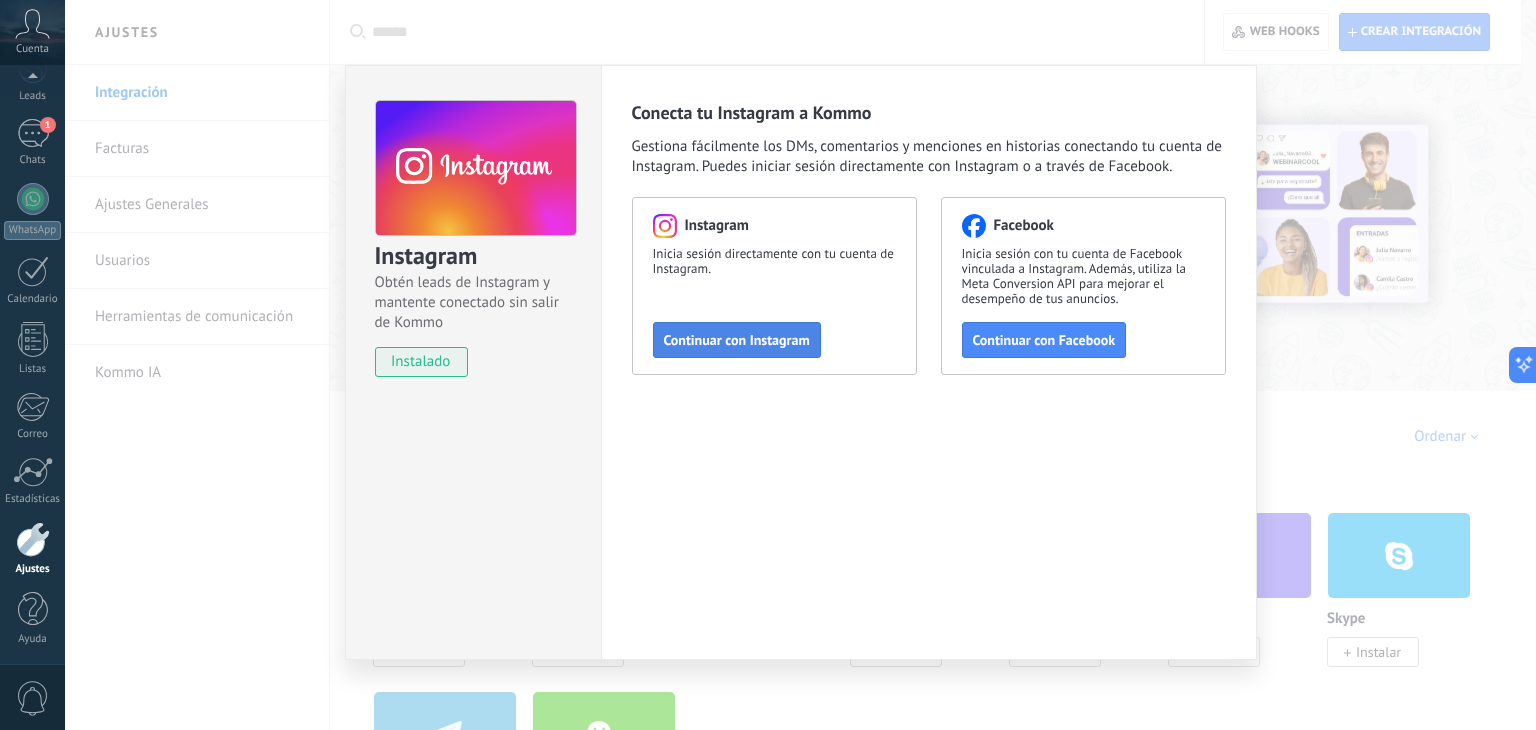 click on "Continuar con Instagram" at bounding box center [737, 340] 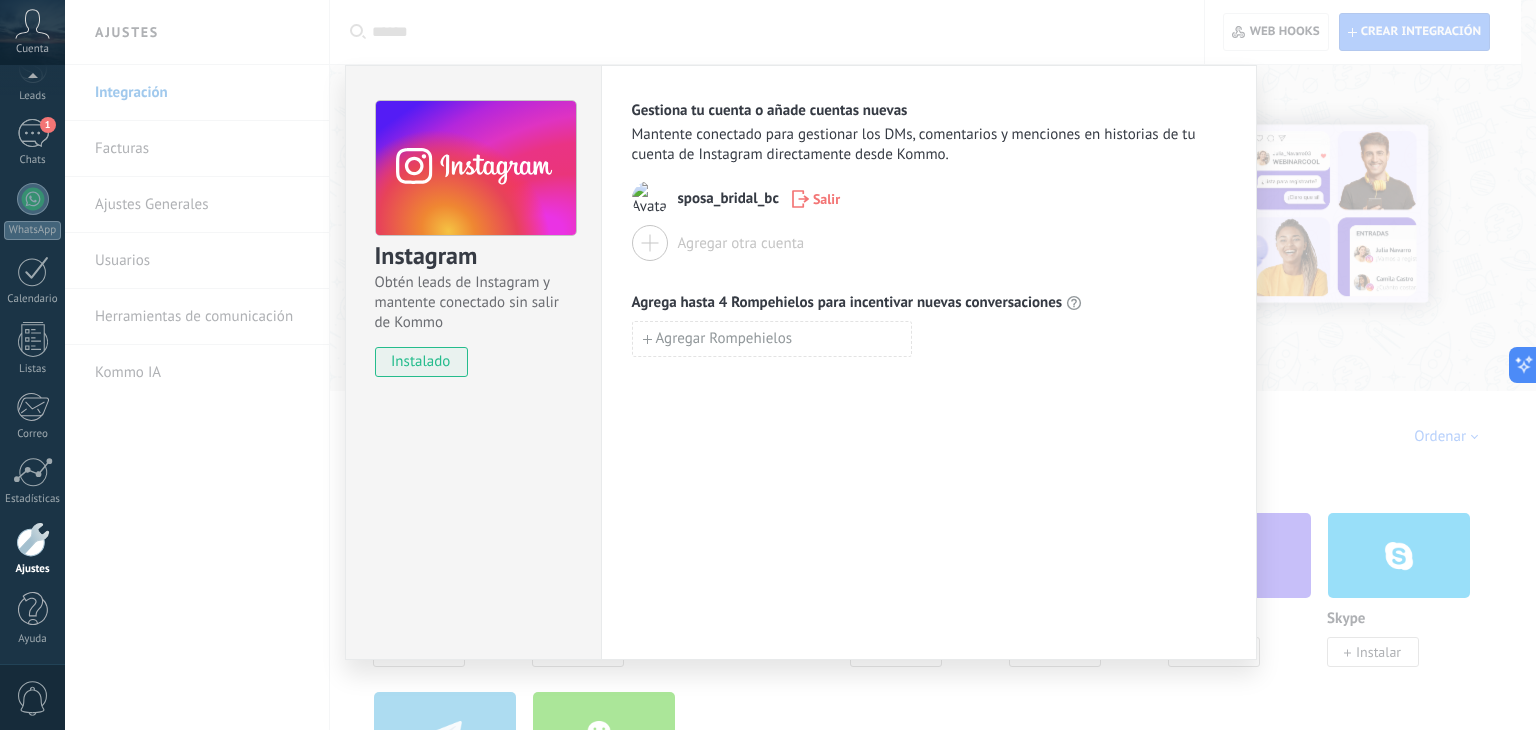 click on "Instagram Obtén leads de Instagram y mantente conectado sin salir de Kommo instalado Gestiona tu cuenta o añade cuentas nuevas Mantente conectado para gestionar los DMs, comentarios y menciones en historias de tu cuenta de Instagram directamente desde Kommo. sposa_bridal_bc Salir Agregar otra cuenta Agrega hasta 4 Rompehielos para incentivar nuevas conversaciones Agregar Rompehielos" at bounding box center (800, 365) 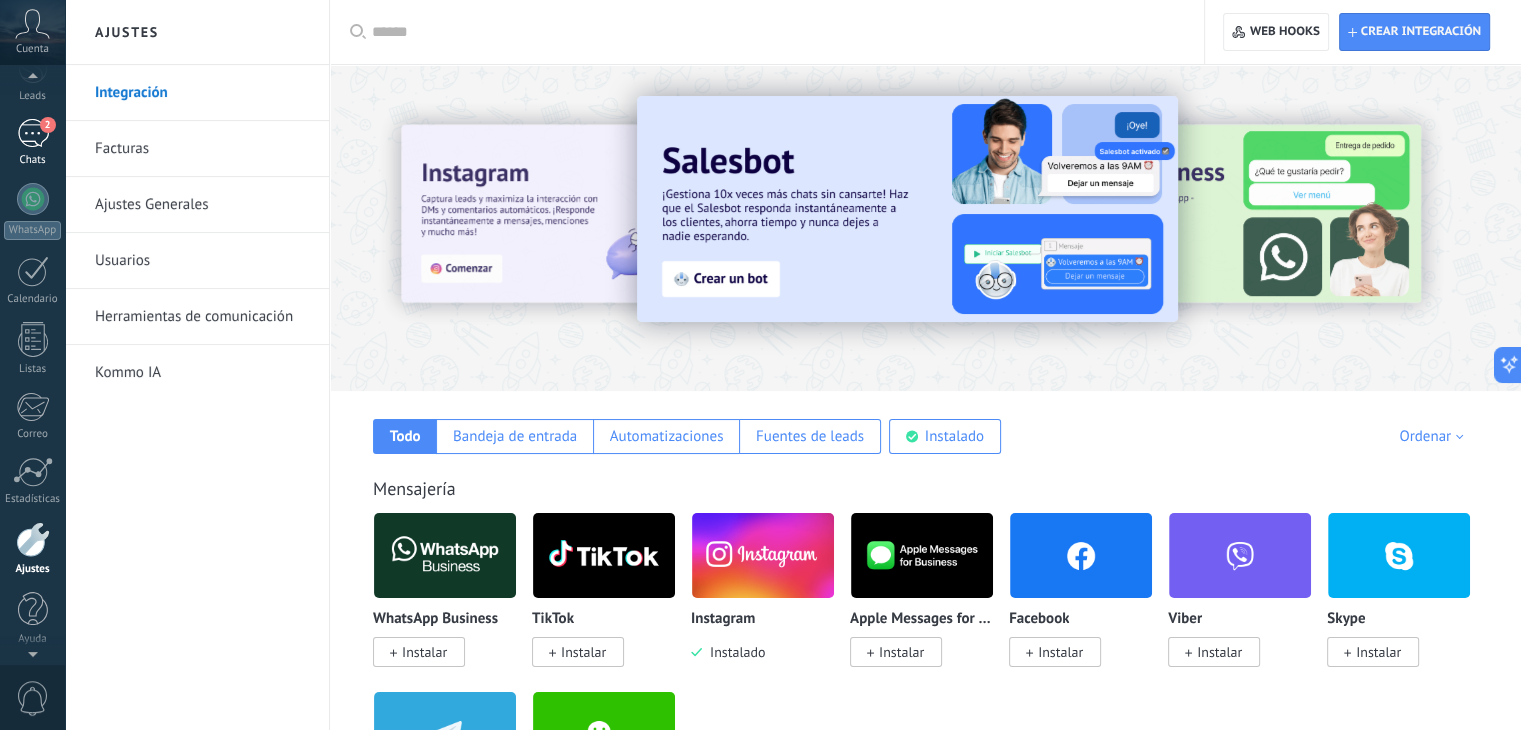 click on "2" at bounding box center [33, 133] 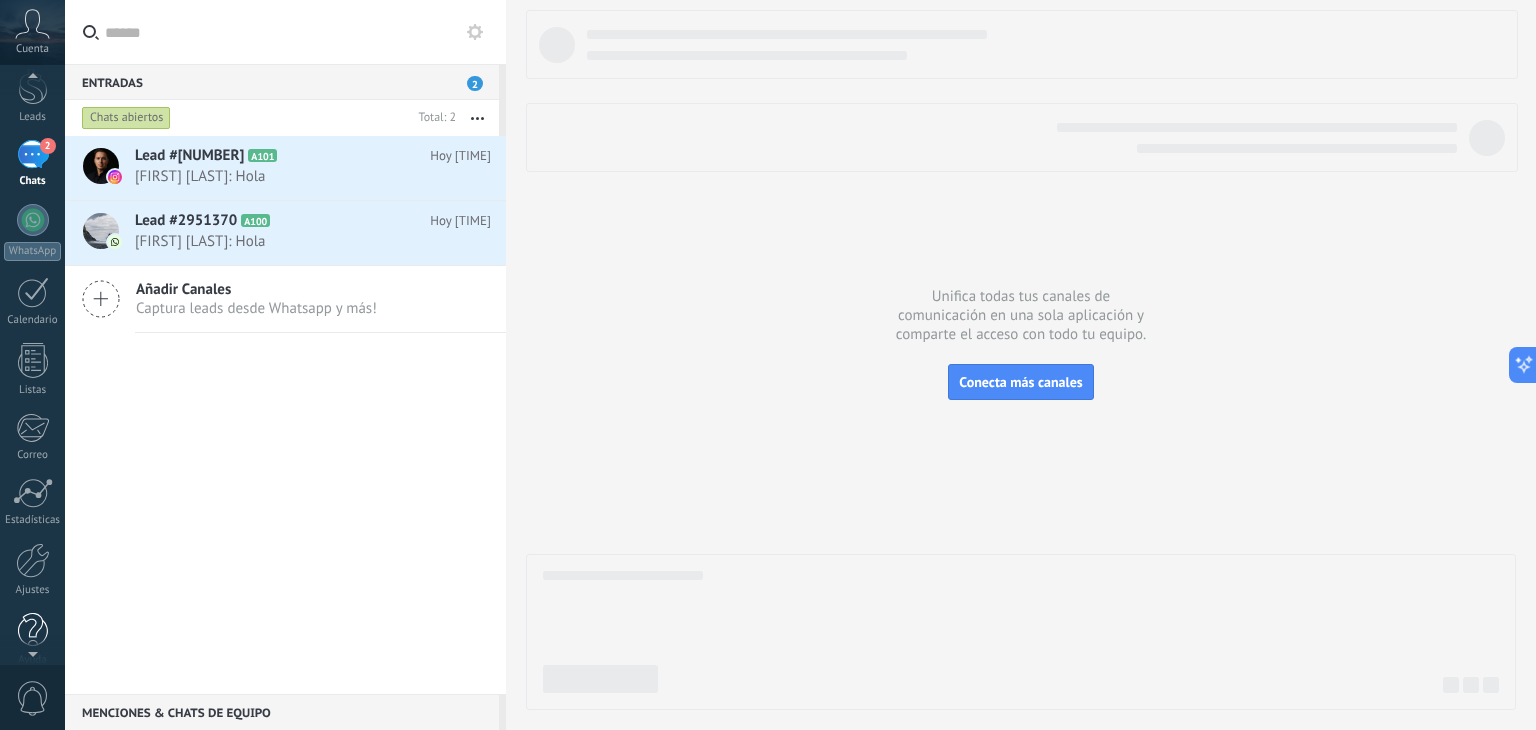 scroll, scrollTop: 86, scrollLeft: 0, axis: vertical 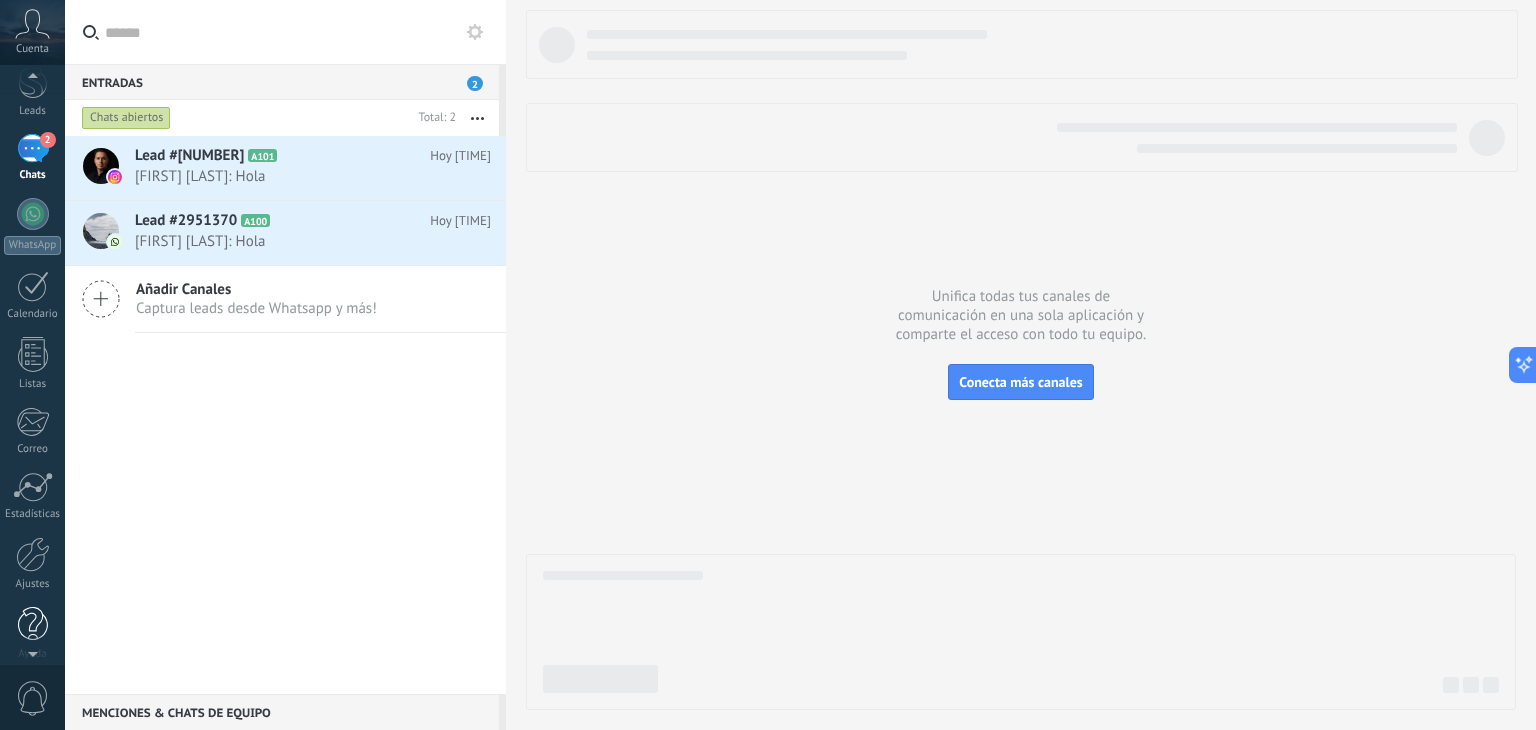 click at bounding box center (33, 624) 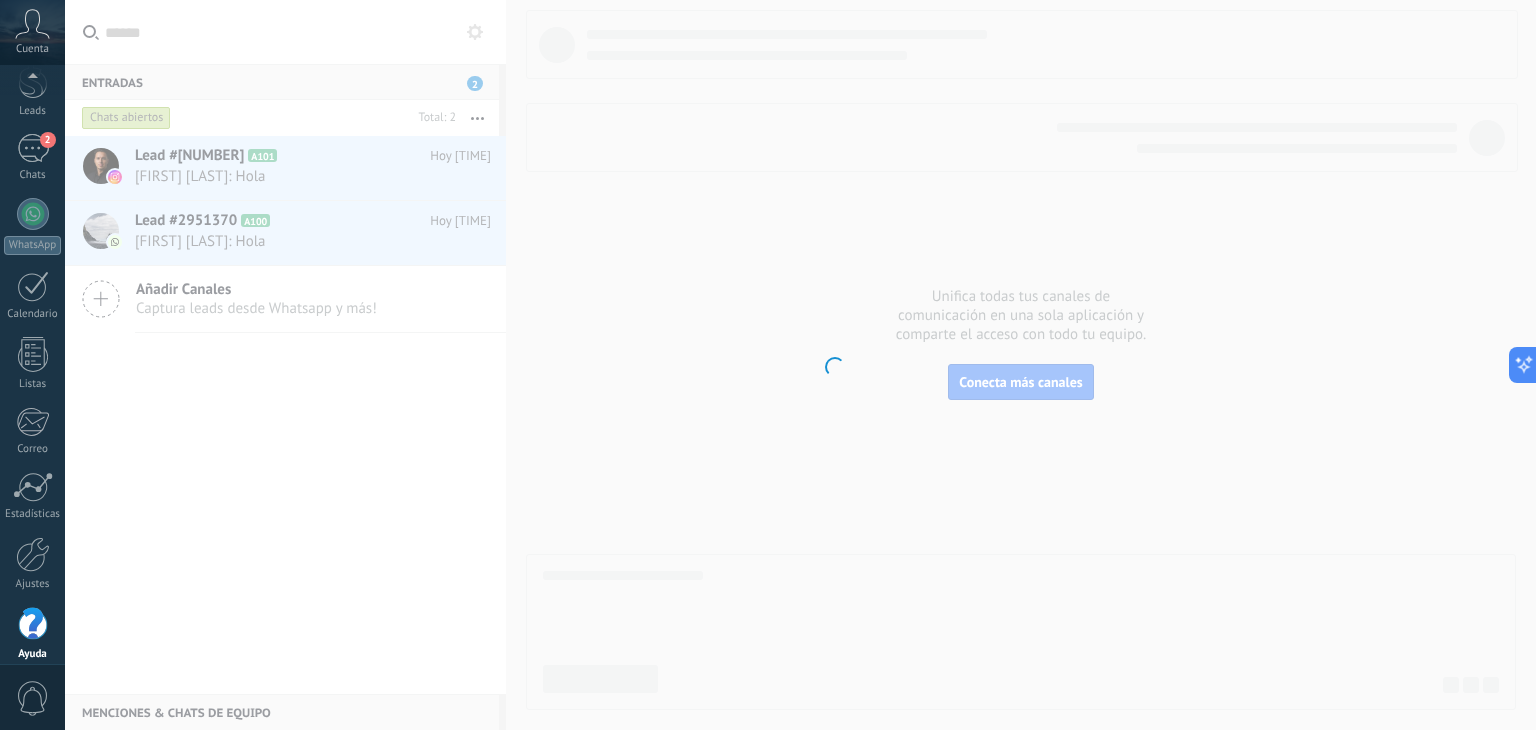 scroll, scrollTop: 101, scrollLeft: 0, axis: vertical 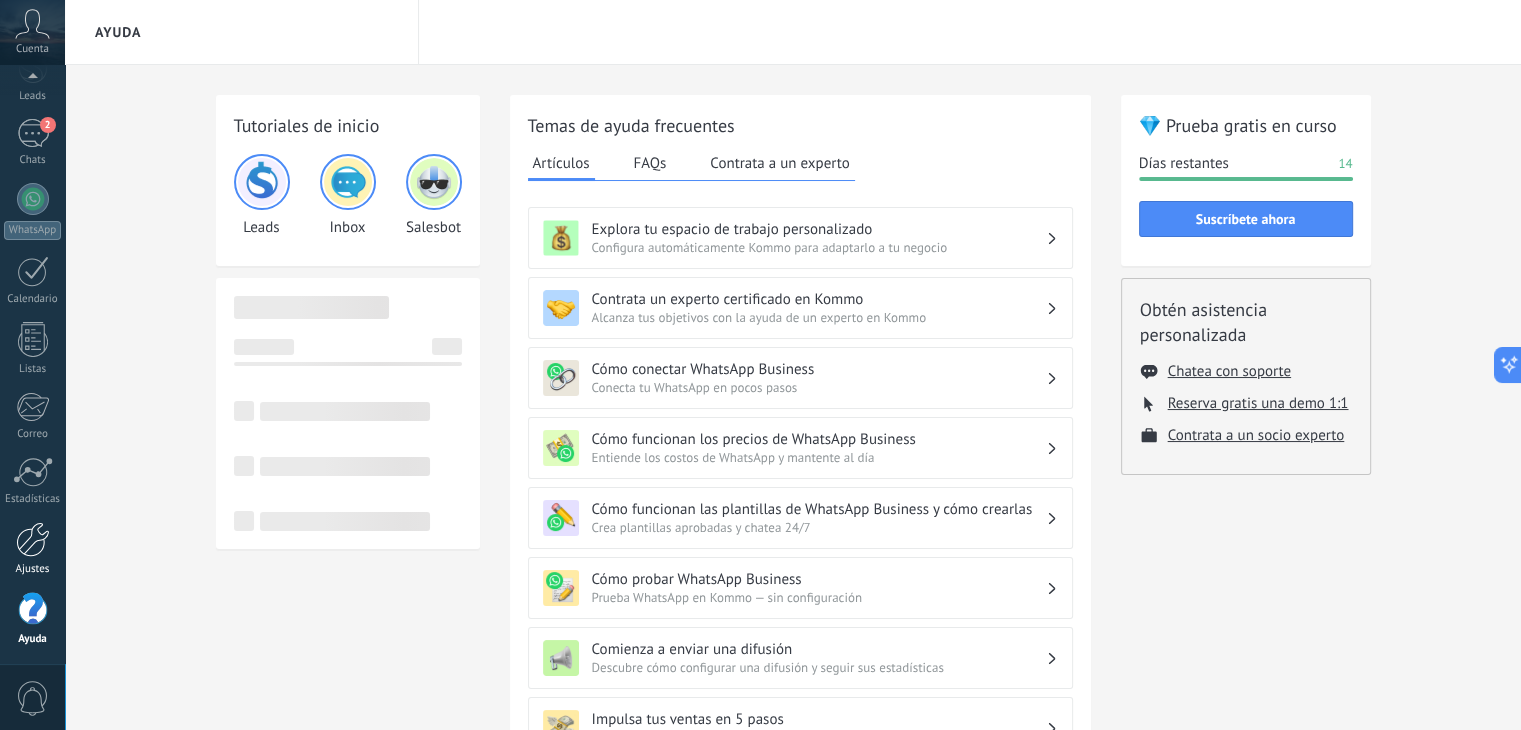 click at bounding box center (33, 539) 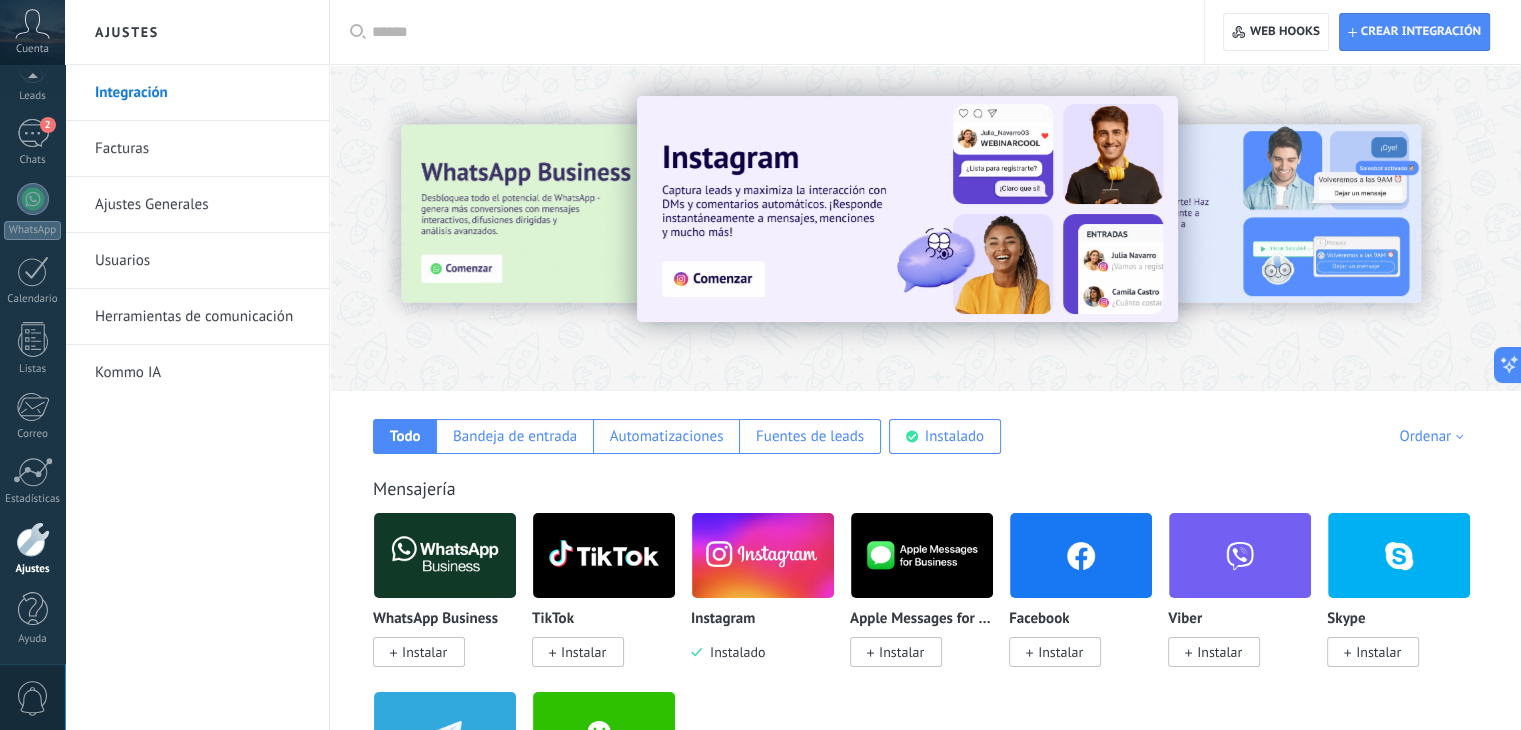 click at bounding box center [1081, 555] 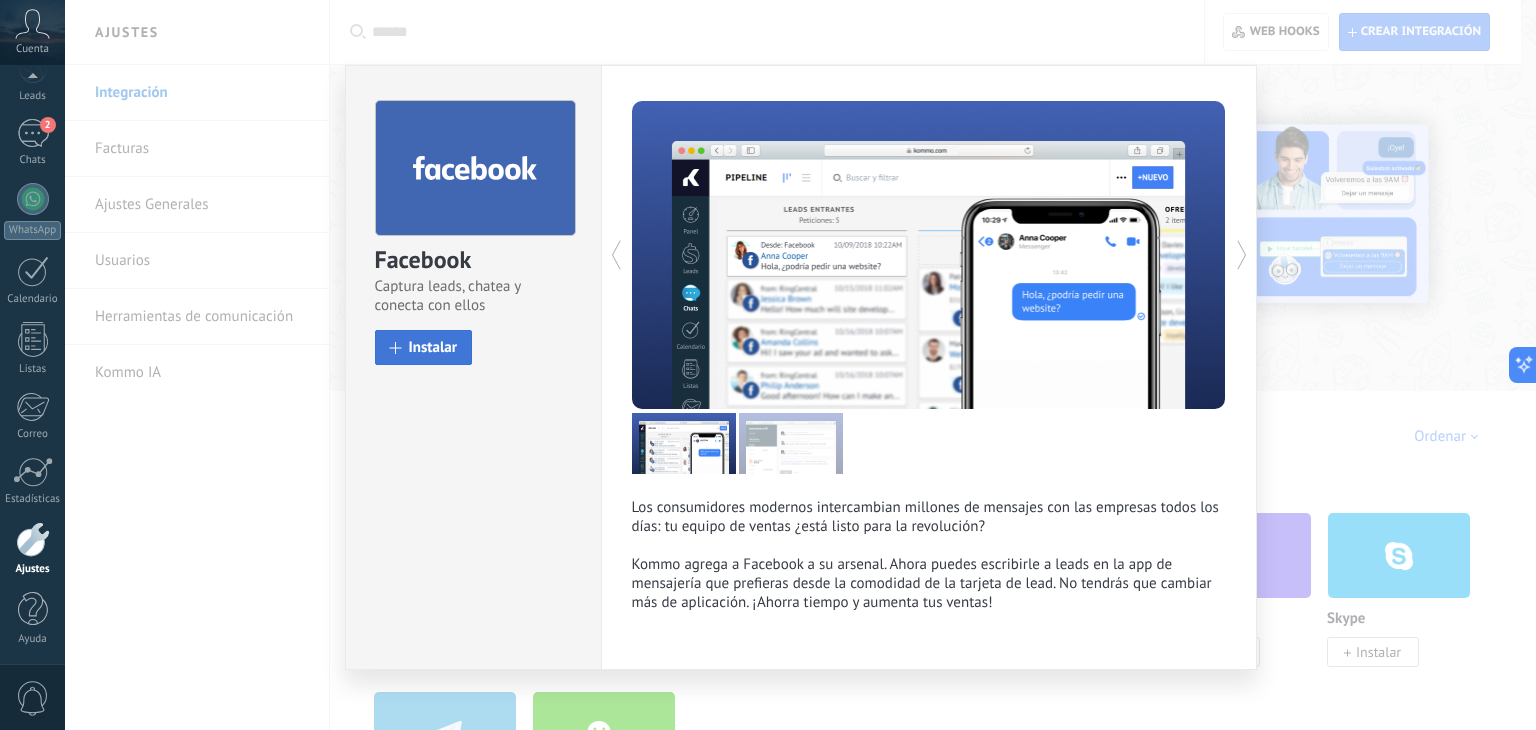 click on "Instalar" at bounding box center [433, 347] 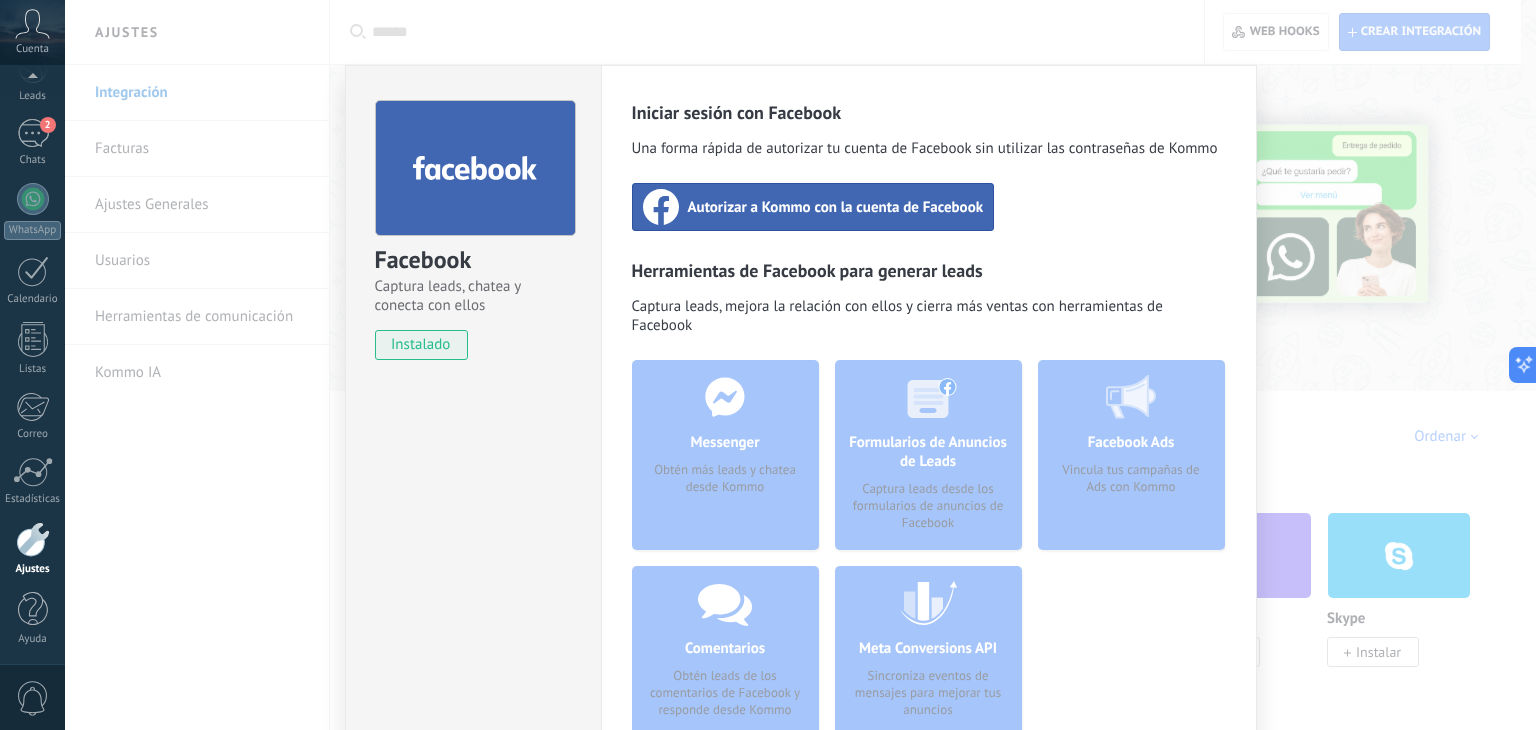 click on "Autorizar a Kommo con la cuenta de Facebook" at bounding box center (836, 207) 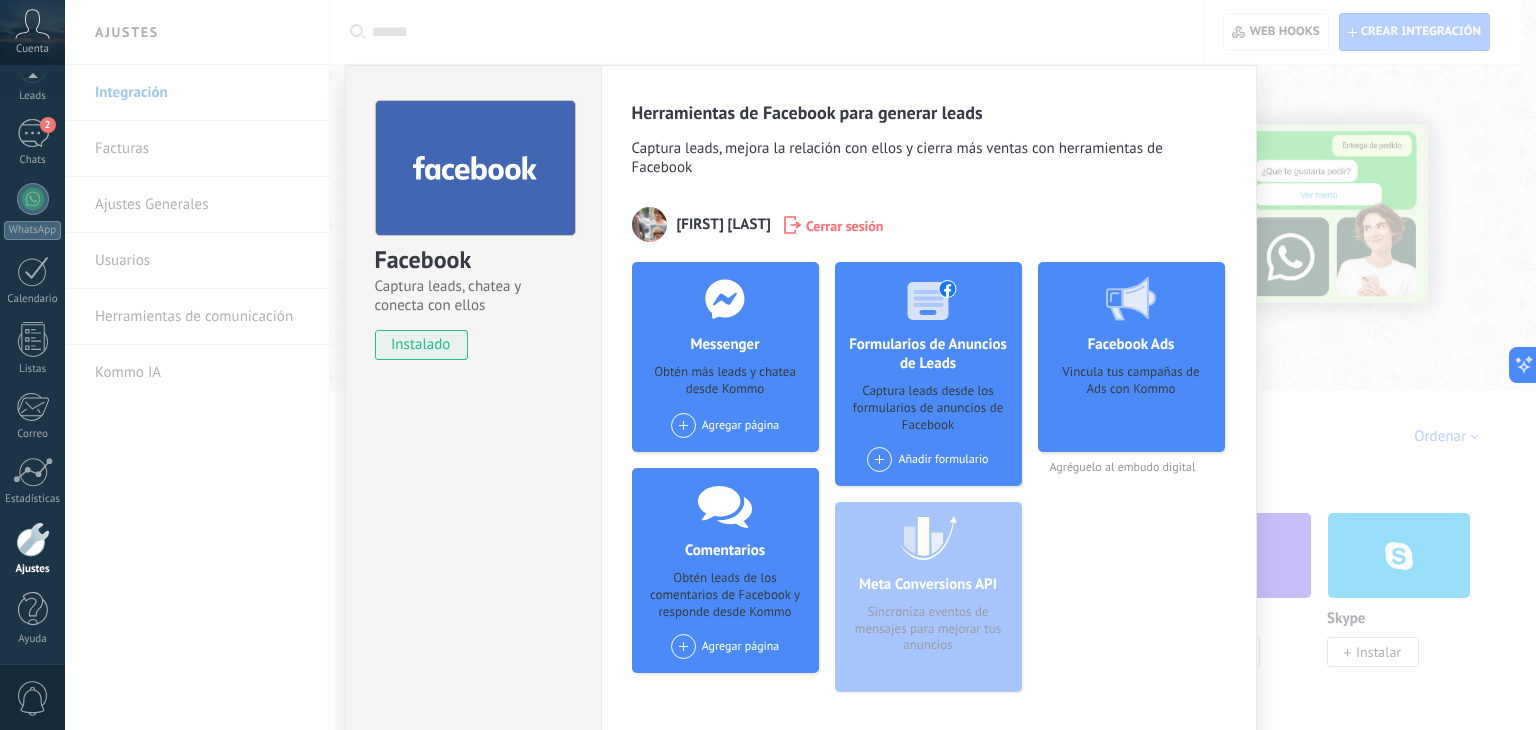 click on "Agregar página" at bounding box center [725, 425] 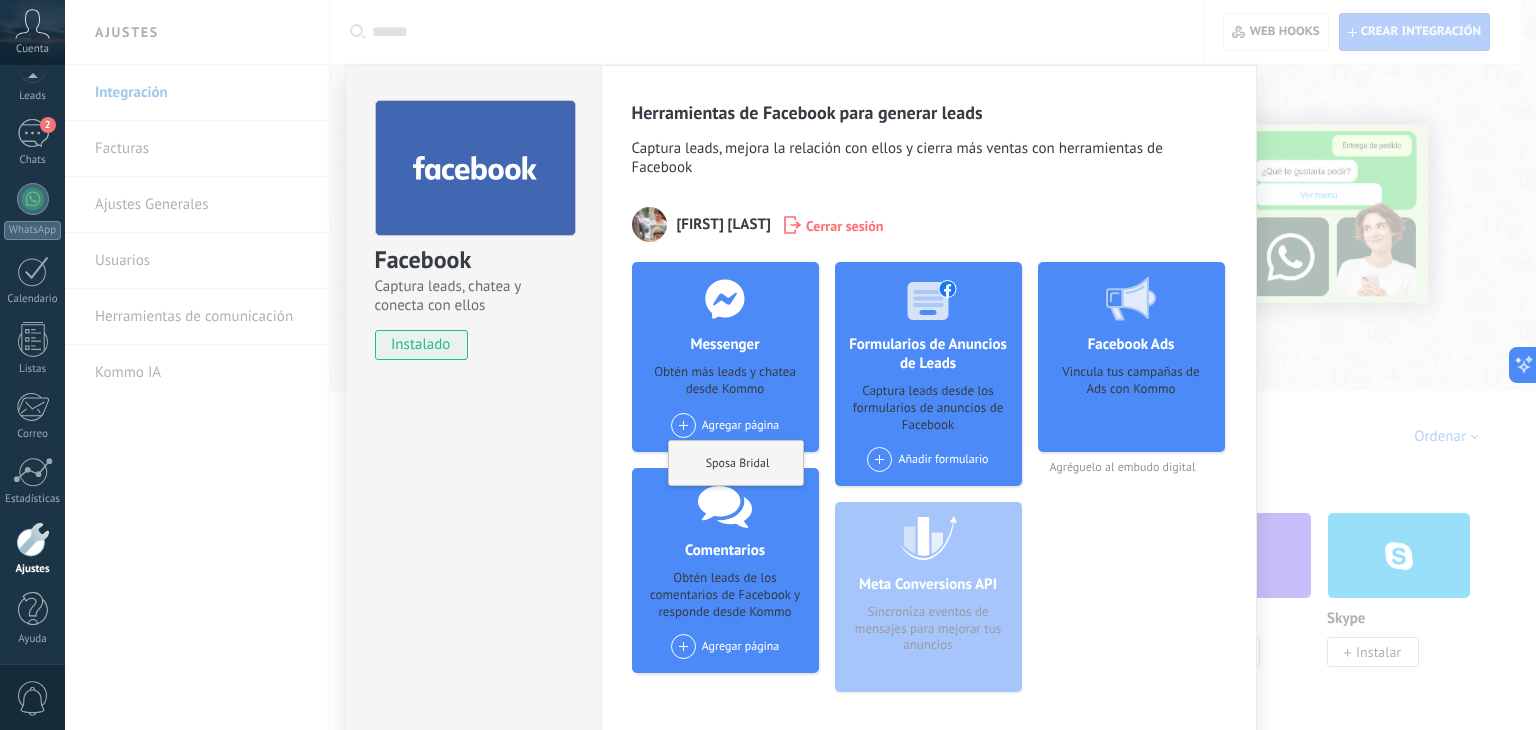click on "Sposa Bridal" at bounding box center (736, 463) 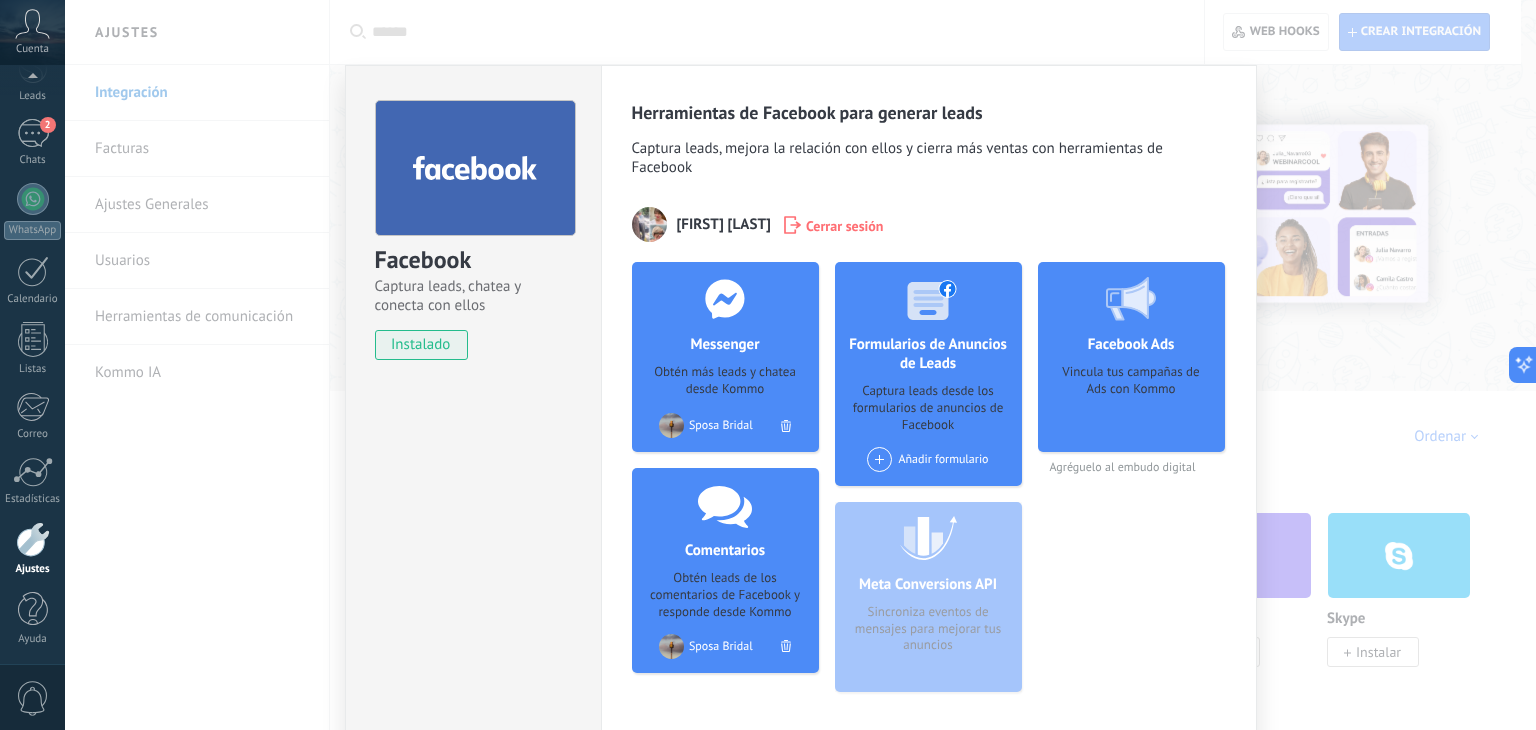 scroll, scrollTop: 98, scrollLeft: 0, axis: vertical 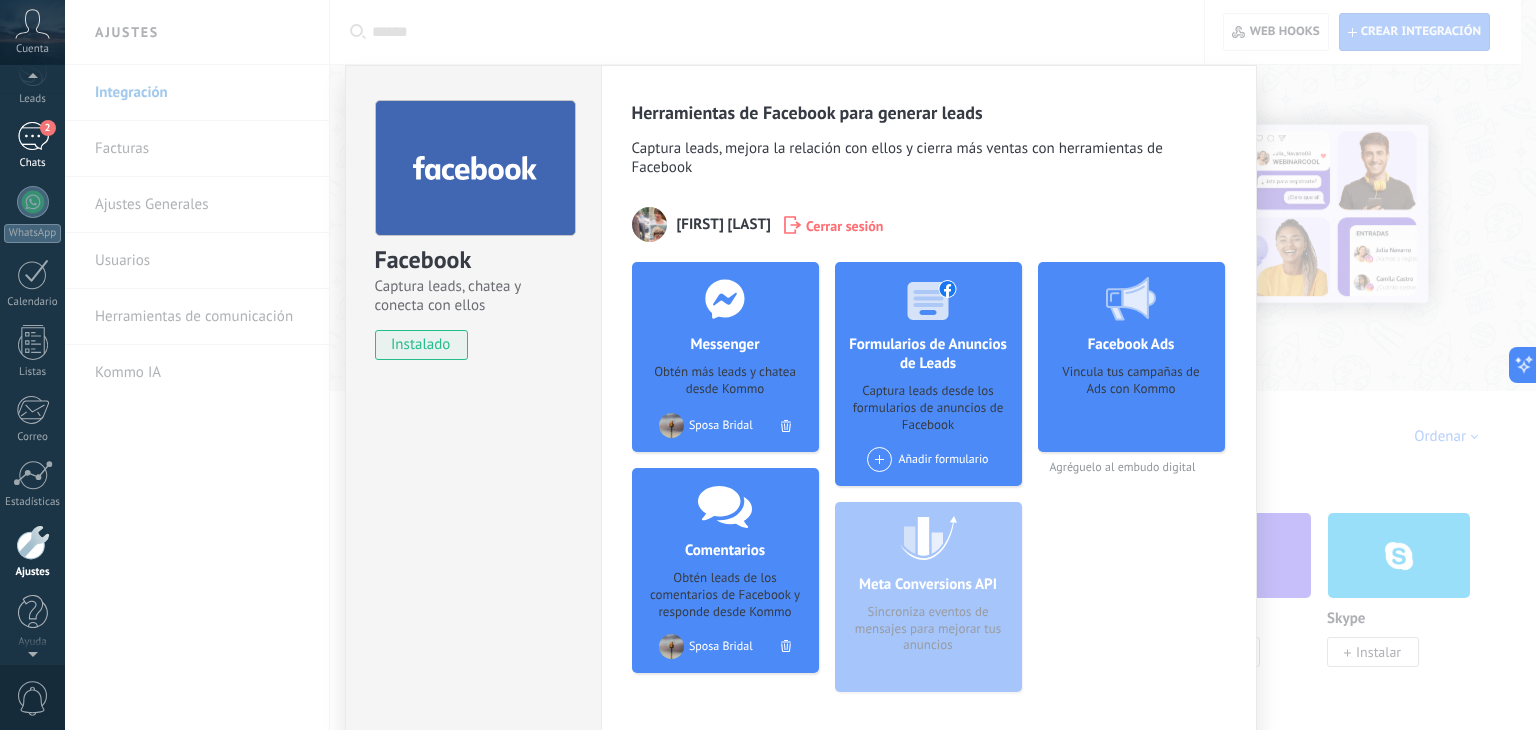 click on "2" at bounding box center (33, 136) 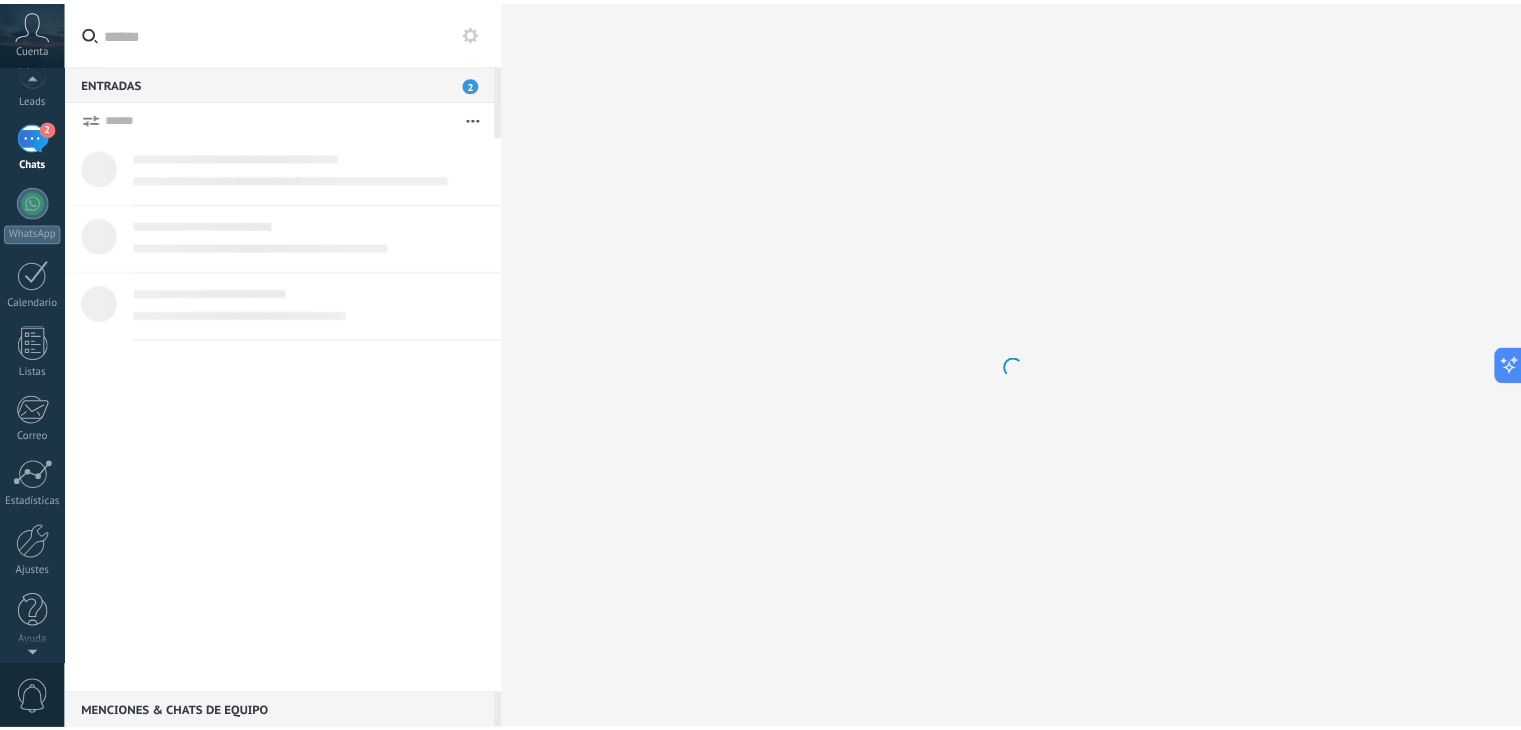 scroll, scrollTop: 0, scrollLeft: 0, axis: both 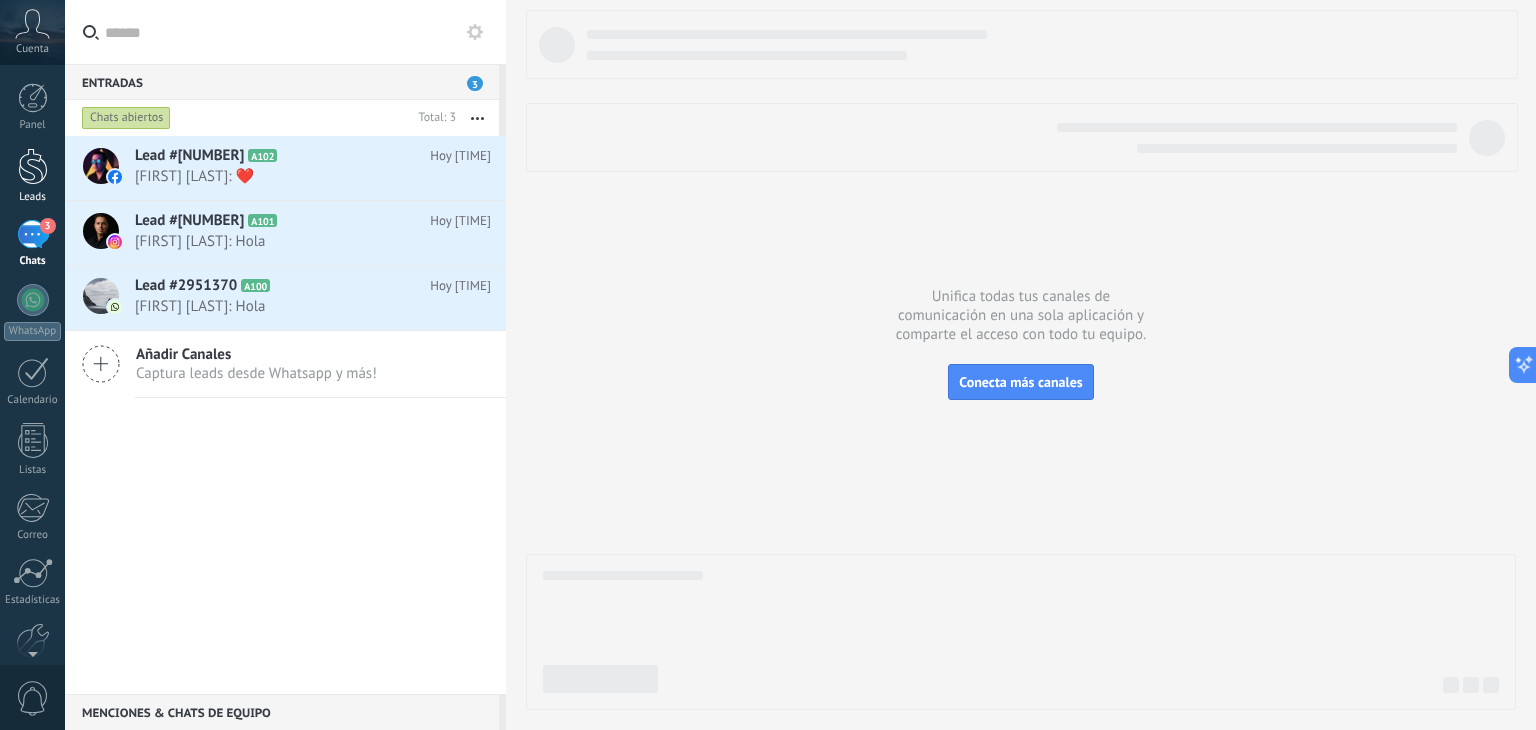 click at bounding box center (33, 166) 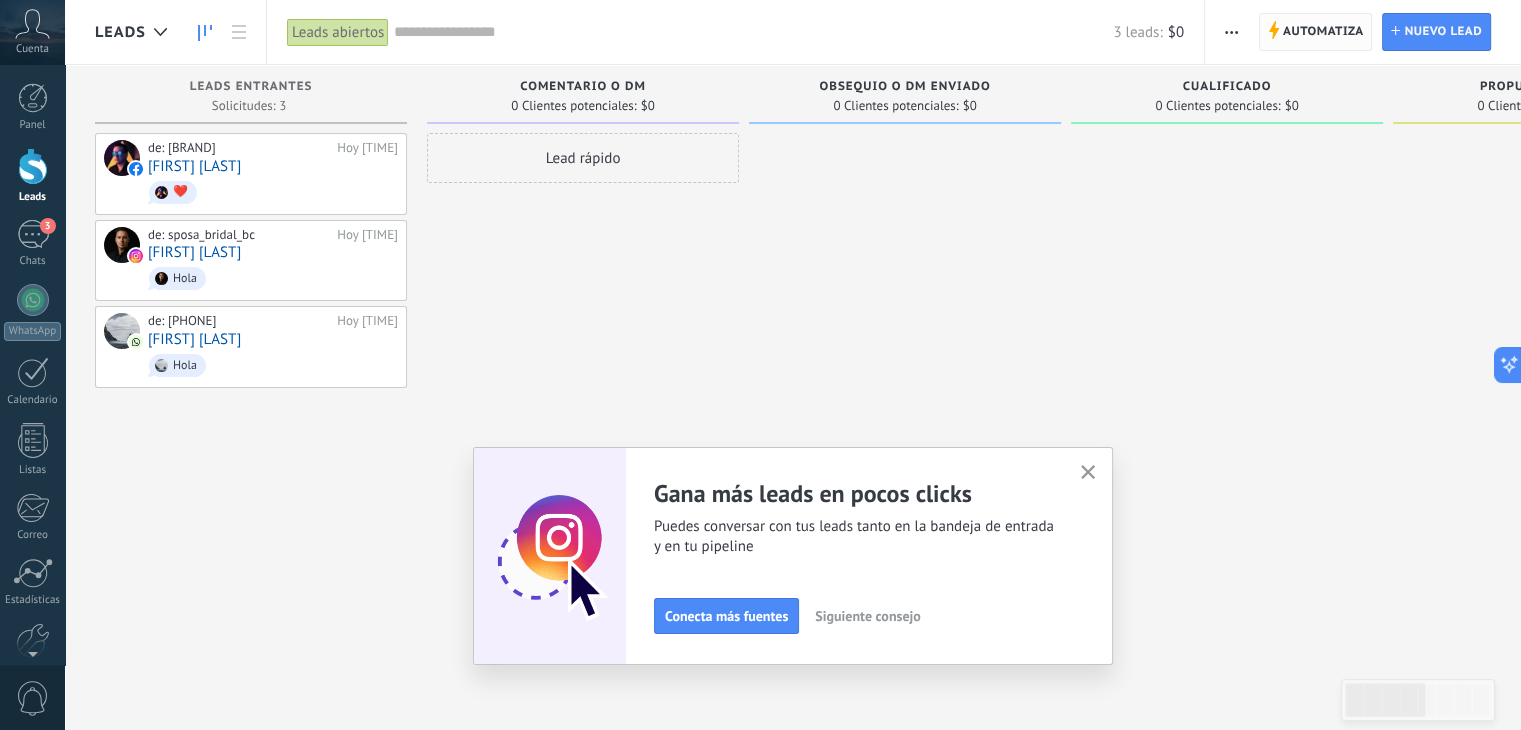 click on "Automatiza" at bounding box center [1323, 32] 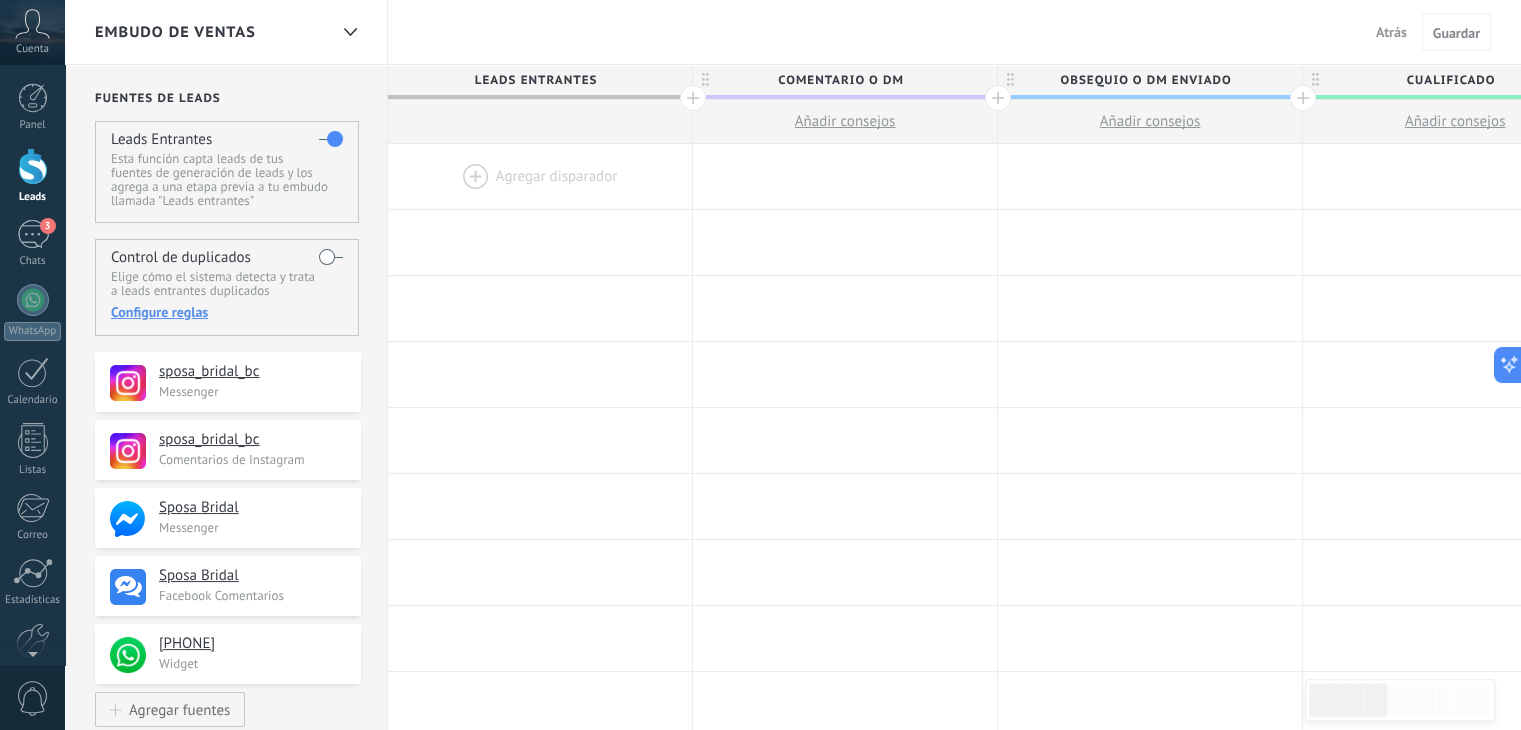 click at bounding box center (540, 176) 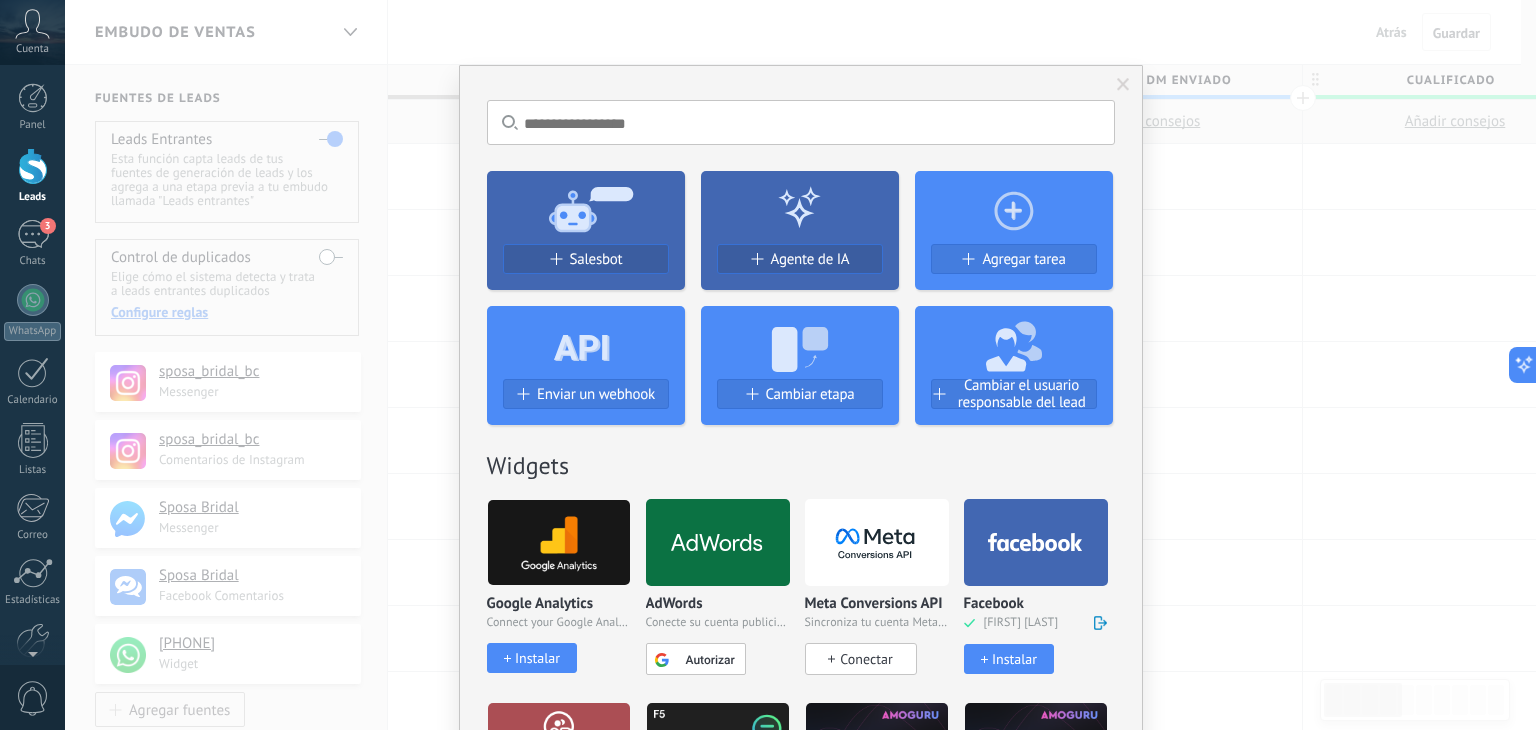 click at bounding box center (877, 542) 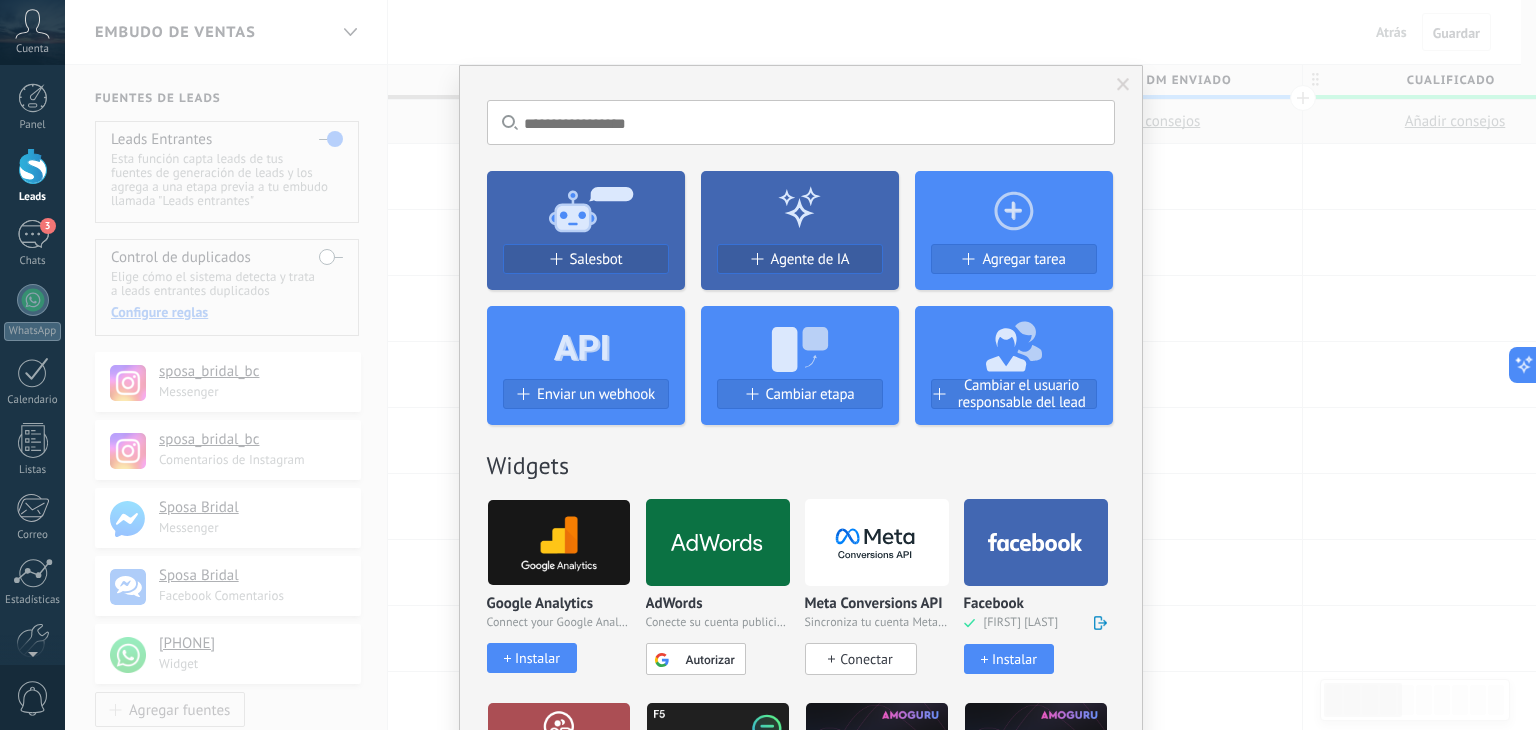 click at bounding box center [877, 542] 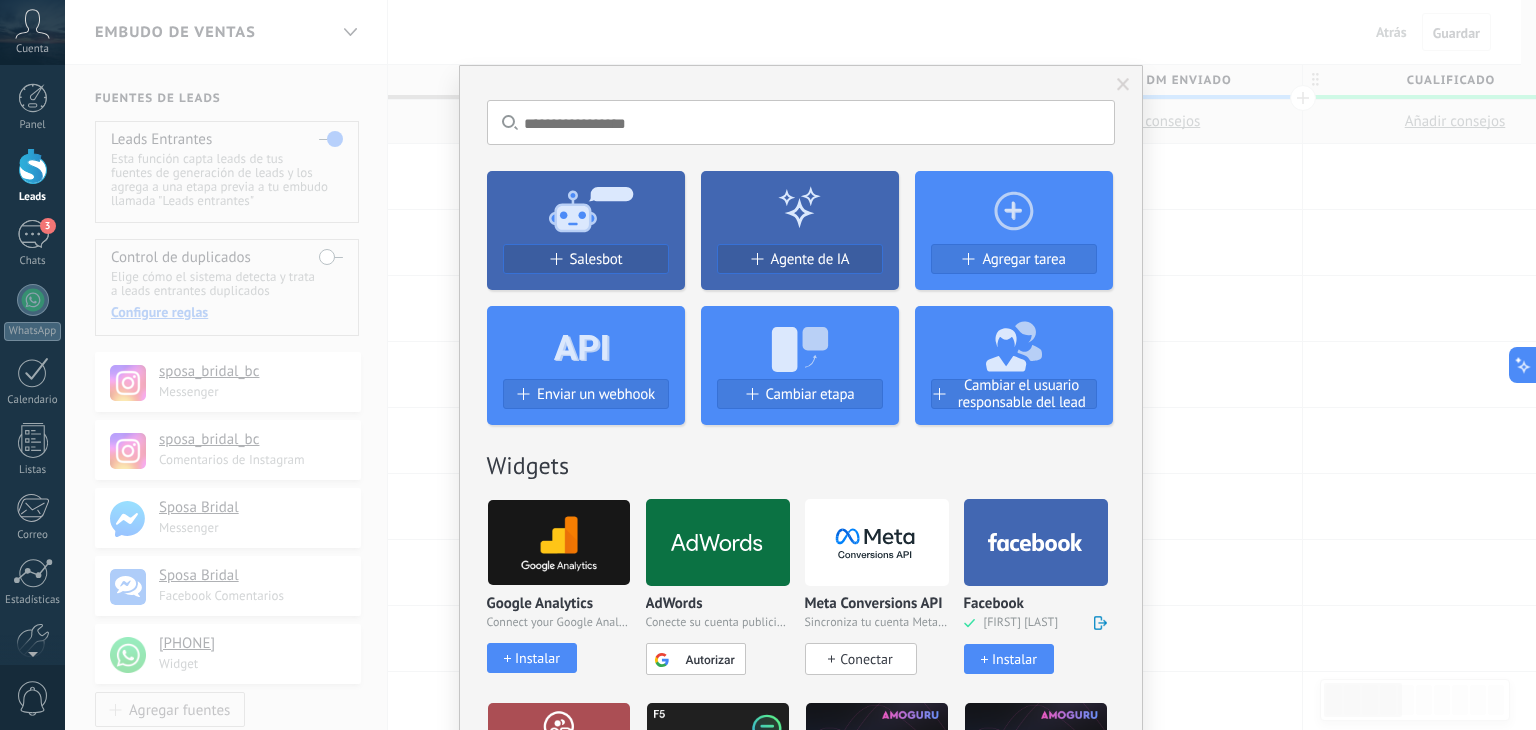 click on "Conectar" at bounding box center (866, 659) 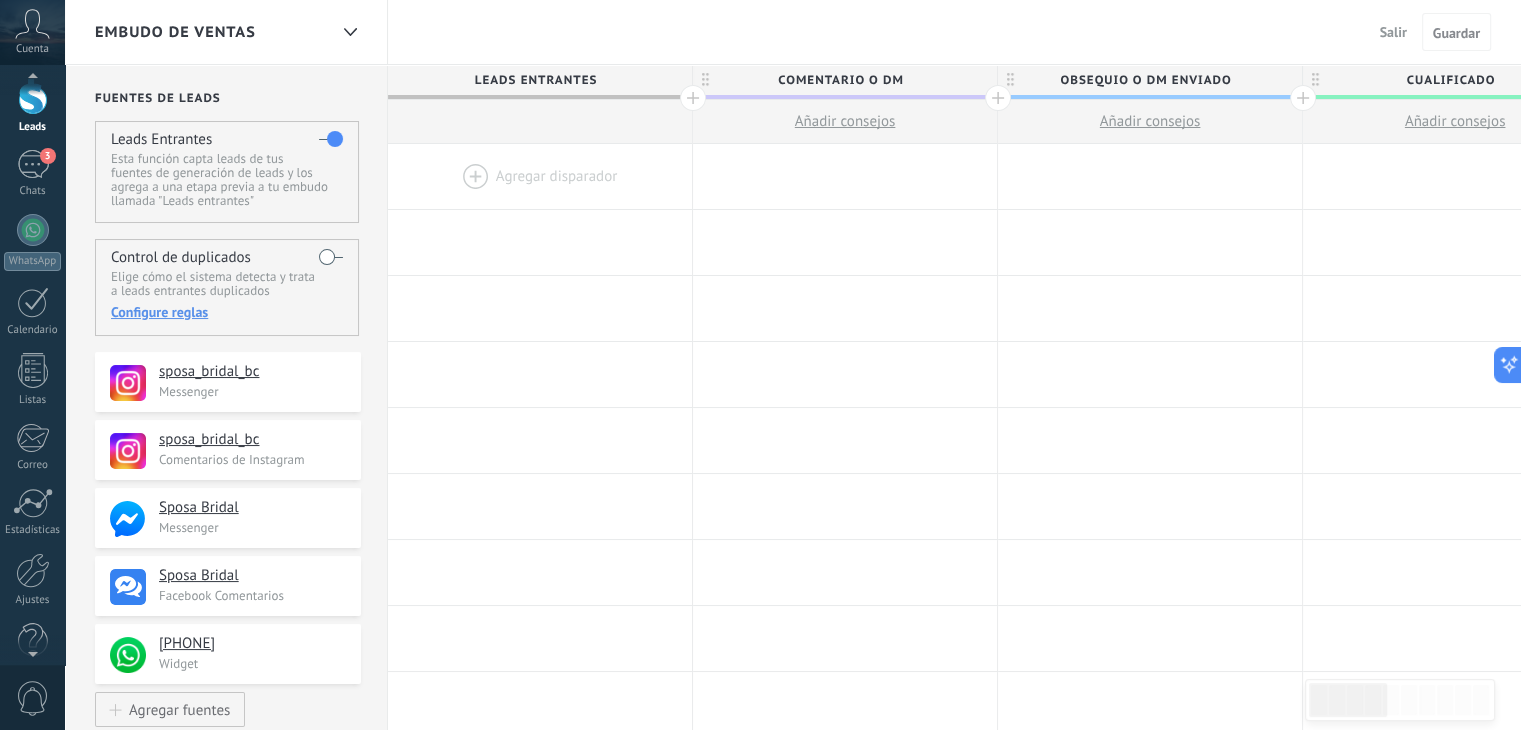 click at bounding box center [32, 650] 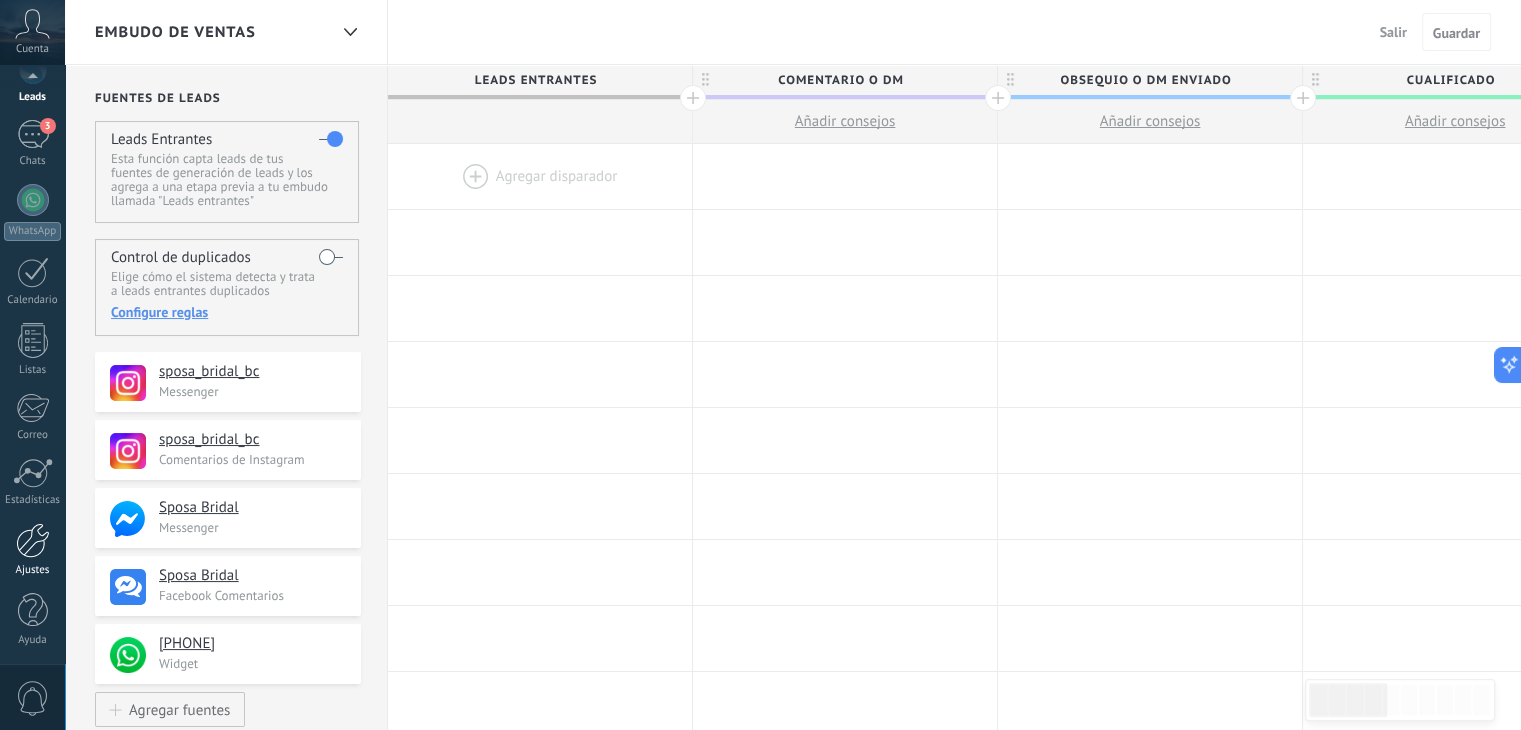 click at bounding box center (33, 540) 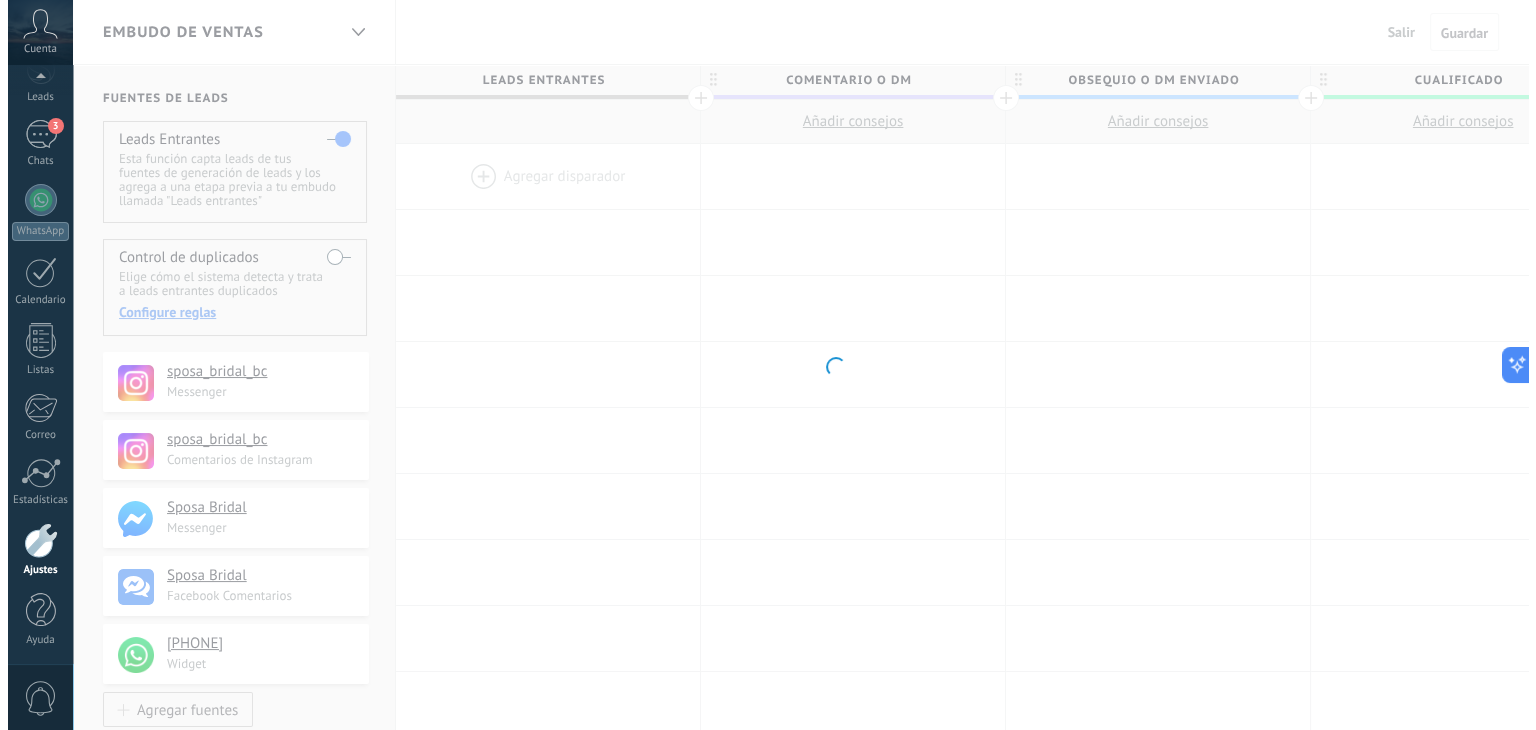 scroll, scrollTop: 101, scrollLeft: 0, axis: vertical 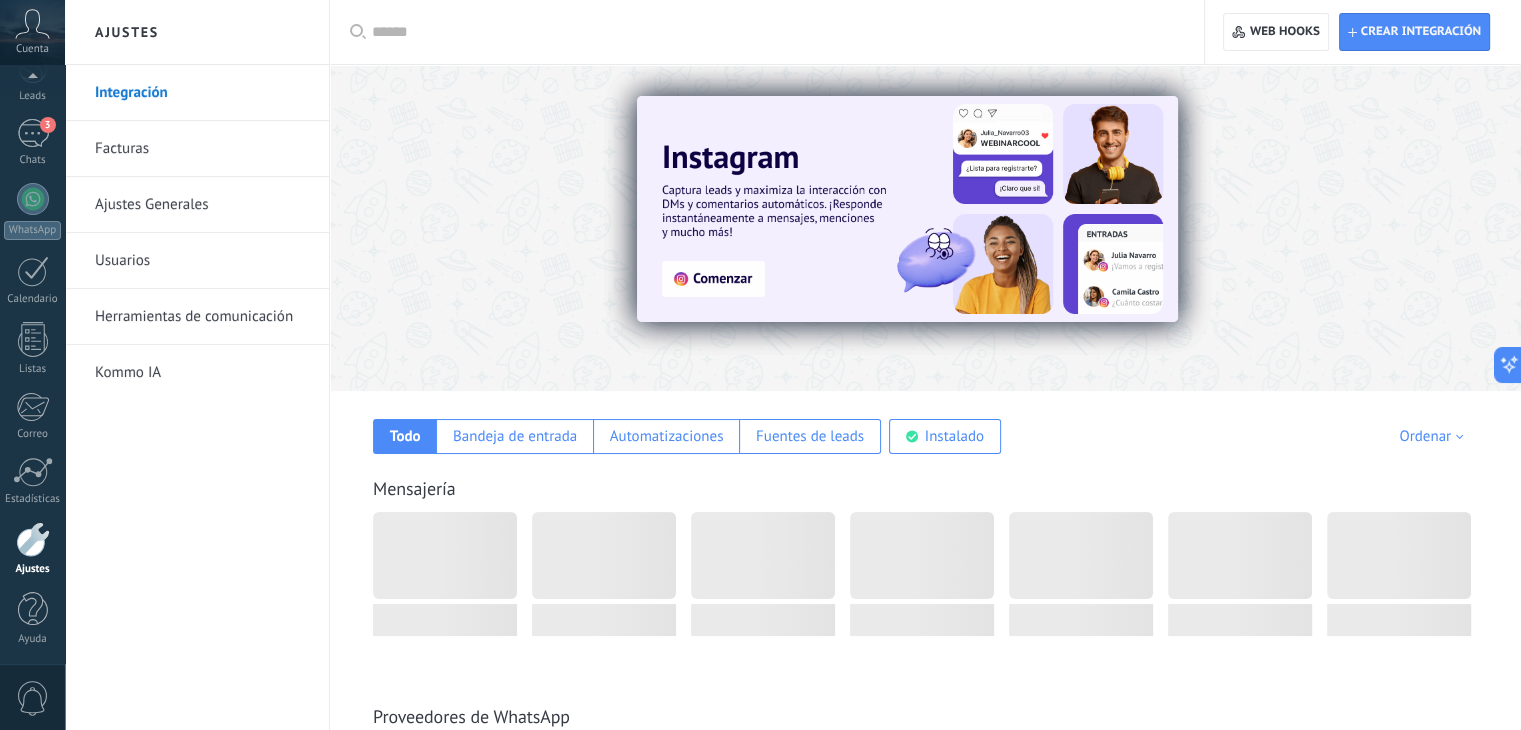 click on "Kommo IA" at bounding box center [202, 373] 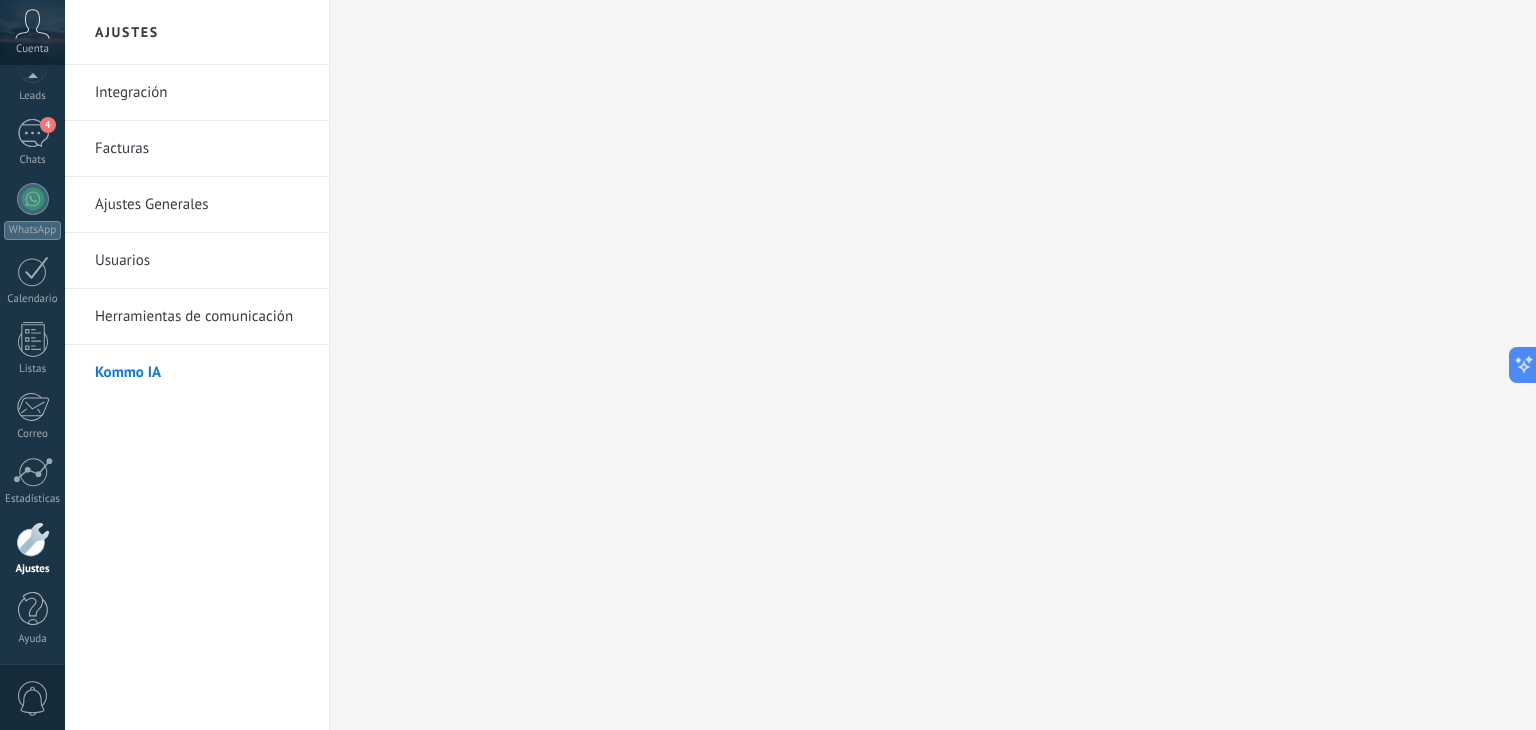 click on "Kommo IA" at bounding box center (202, 373) 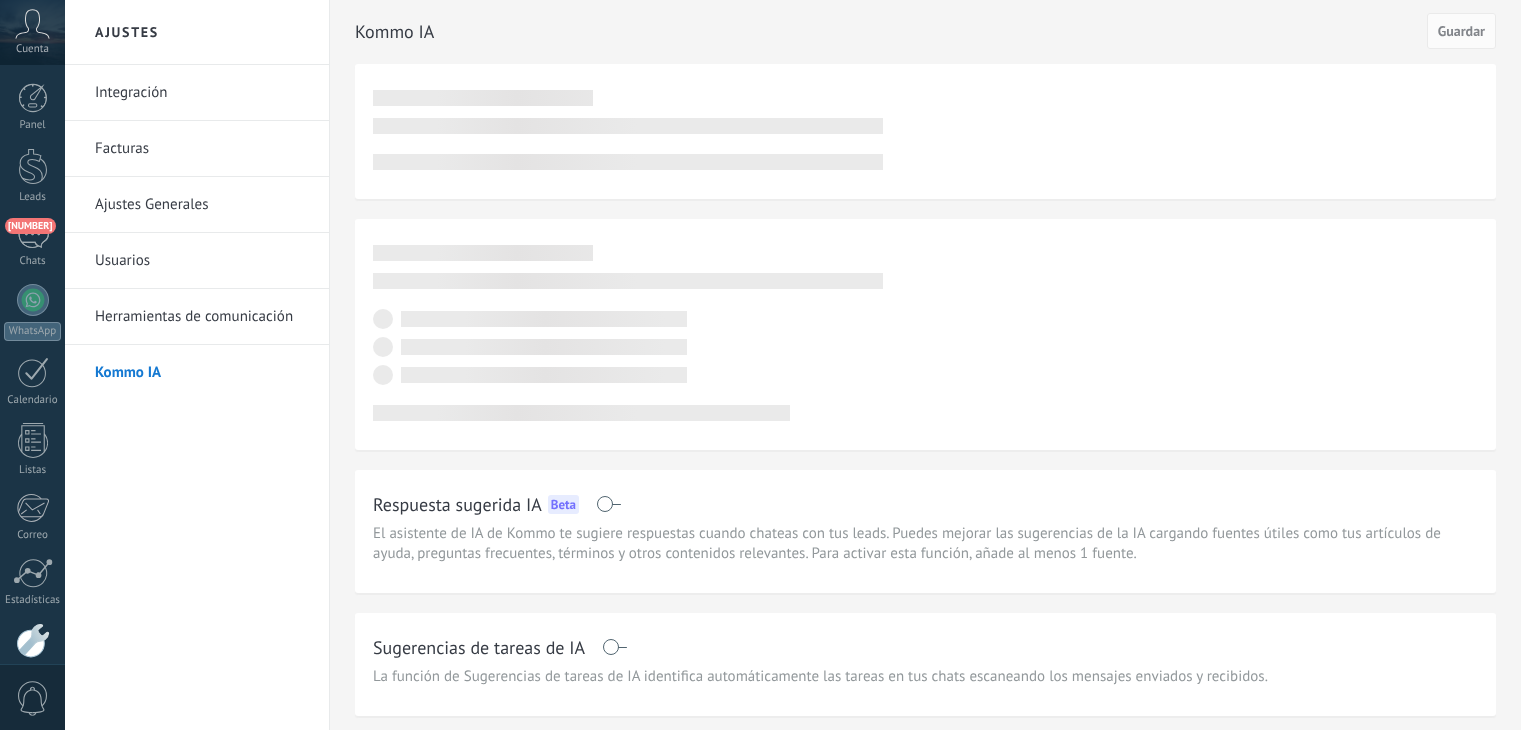 scroll, scrollTop: 0, scrollLeft: 0, axis: both 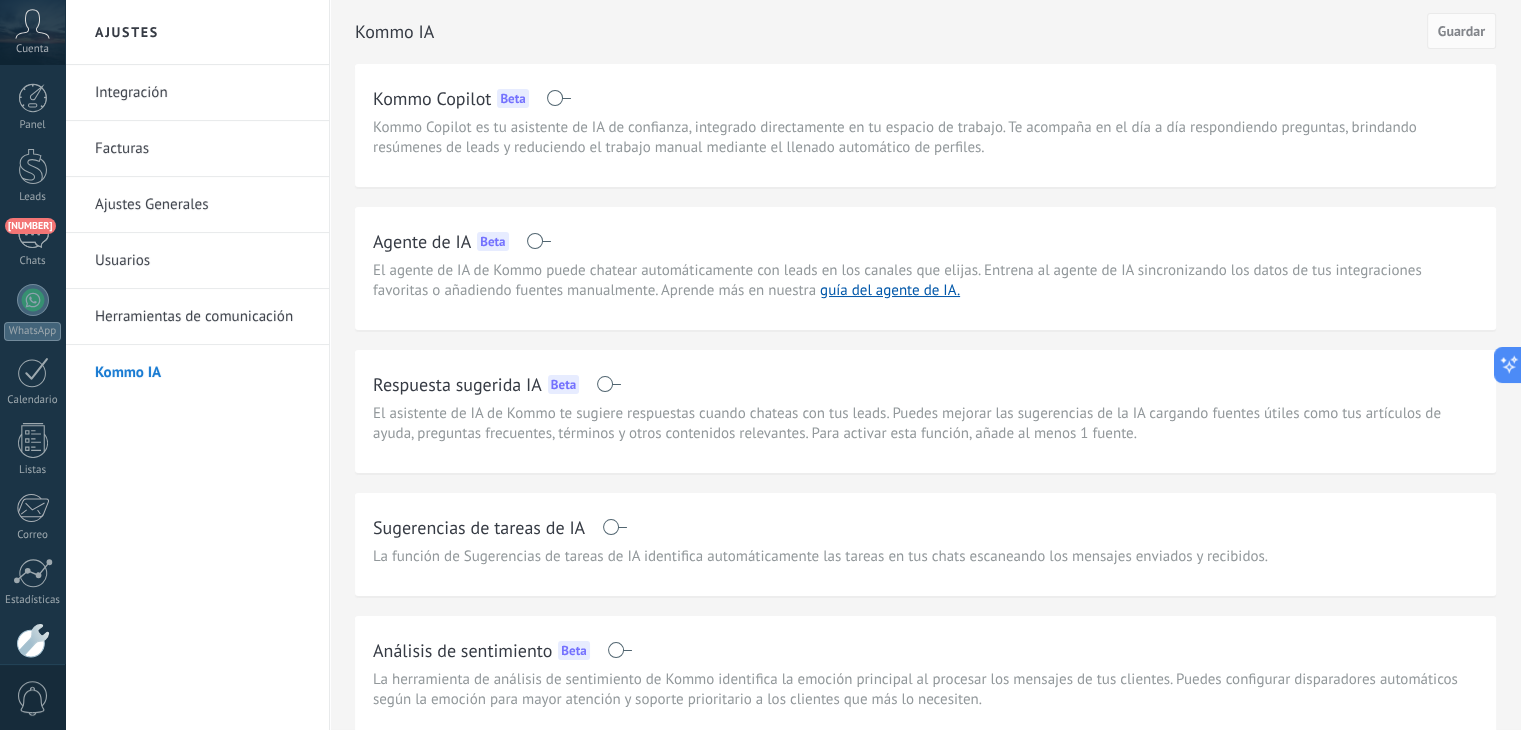 click at bounding box center [538, 241] 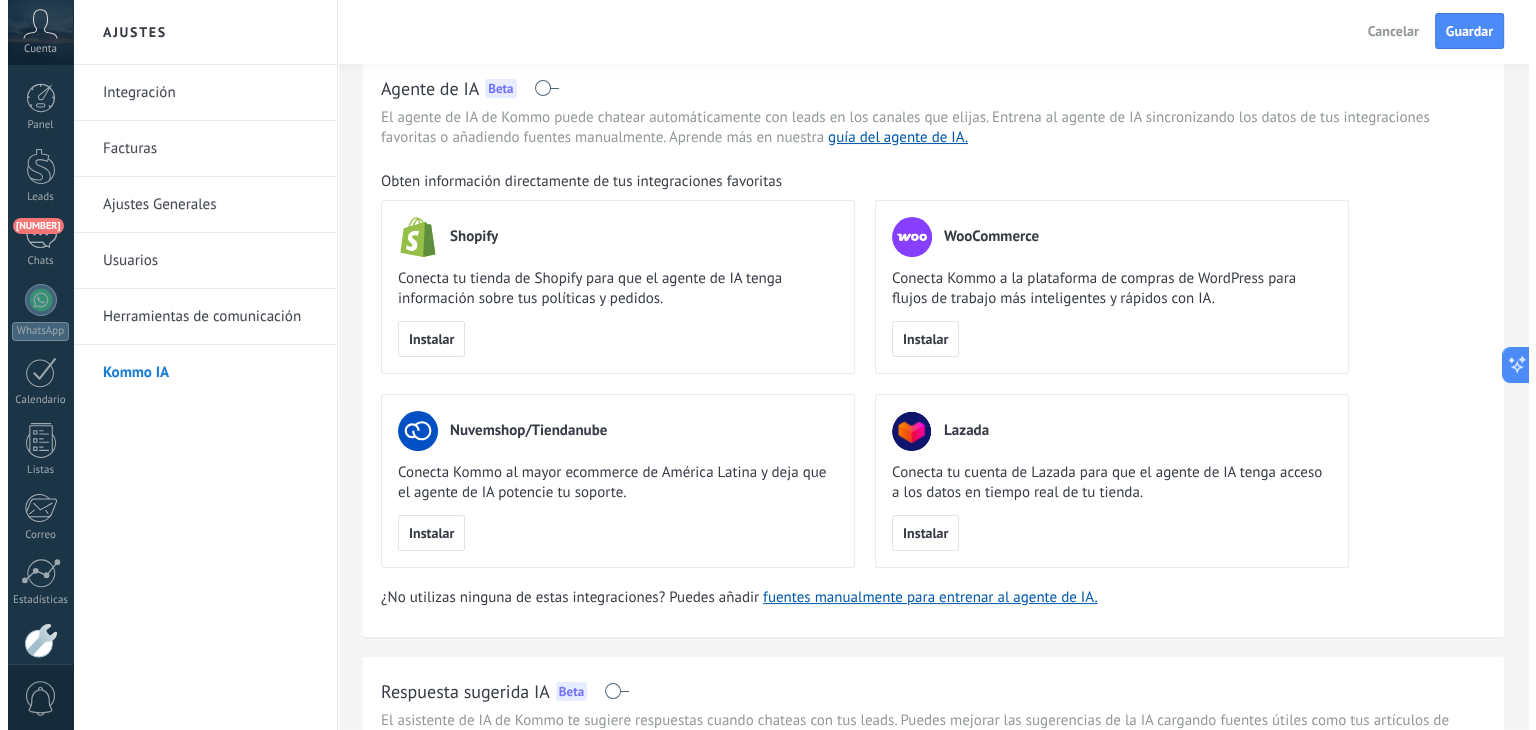 scroll, scrollTop: 169, scrollLeft: 0, axis: vertical 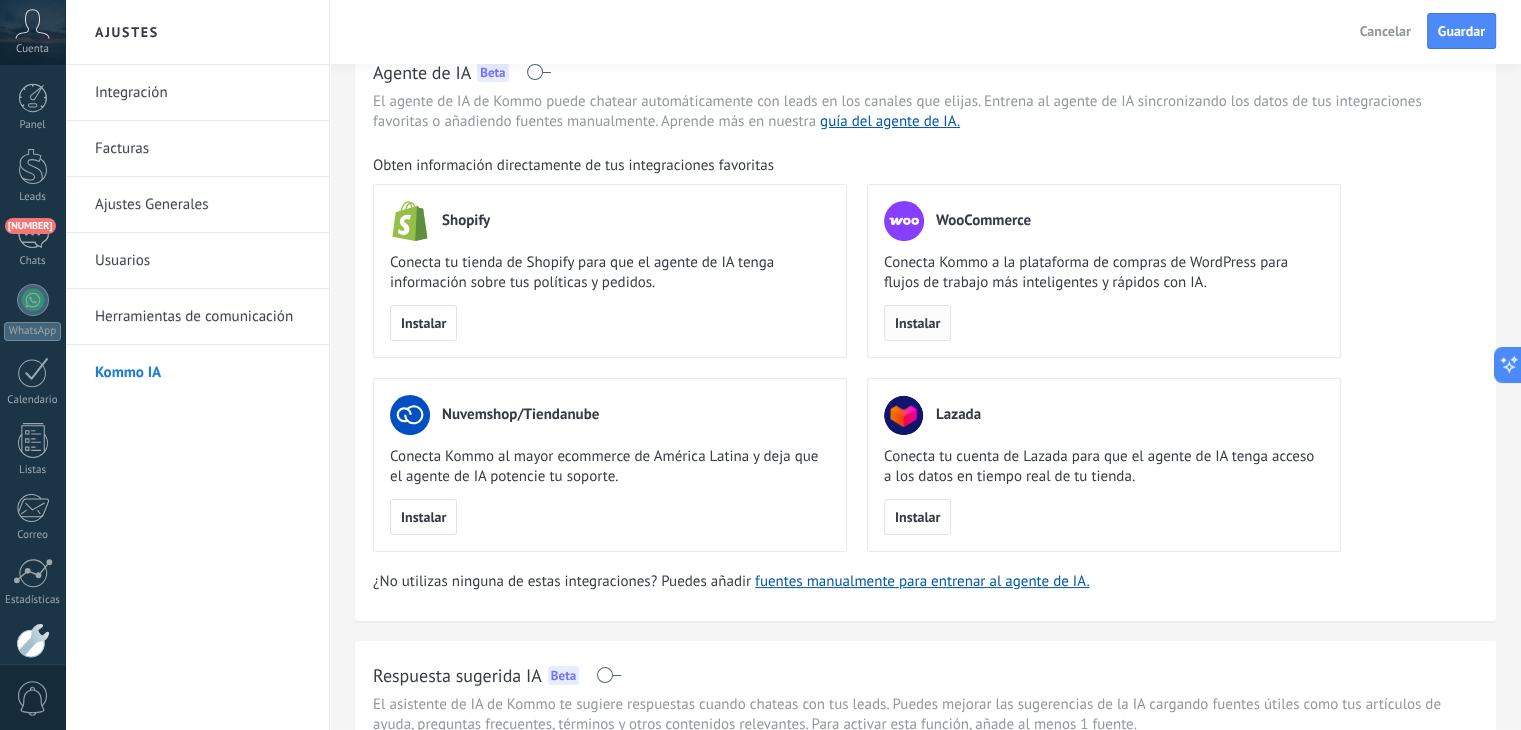 click on "Instalar" at bounding box center [423, 323] 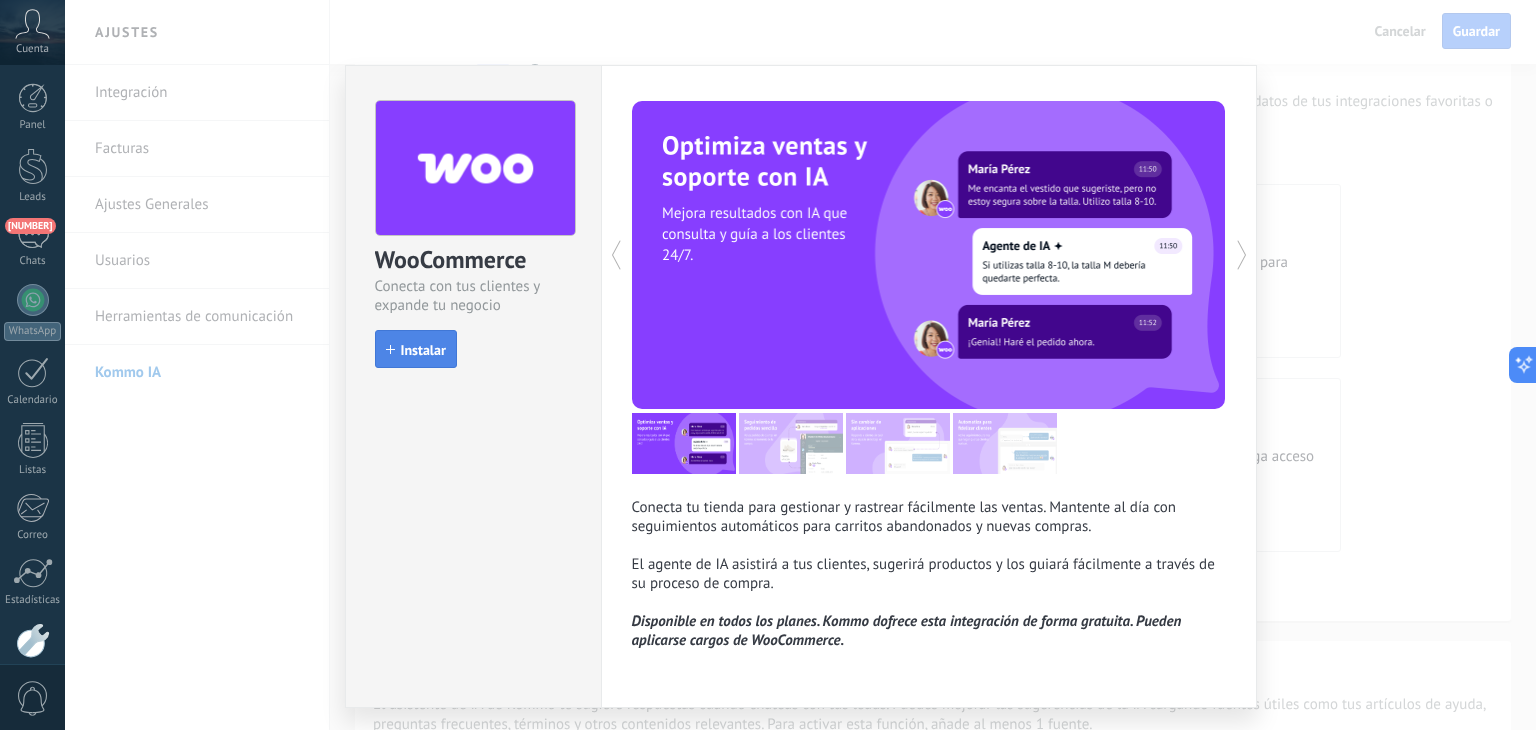 click on "Instalar" at bounding box center (423, 350) 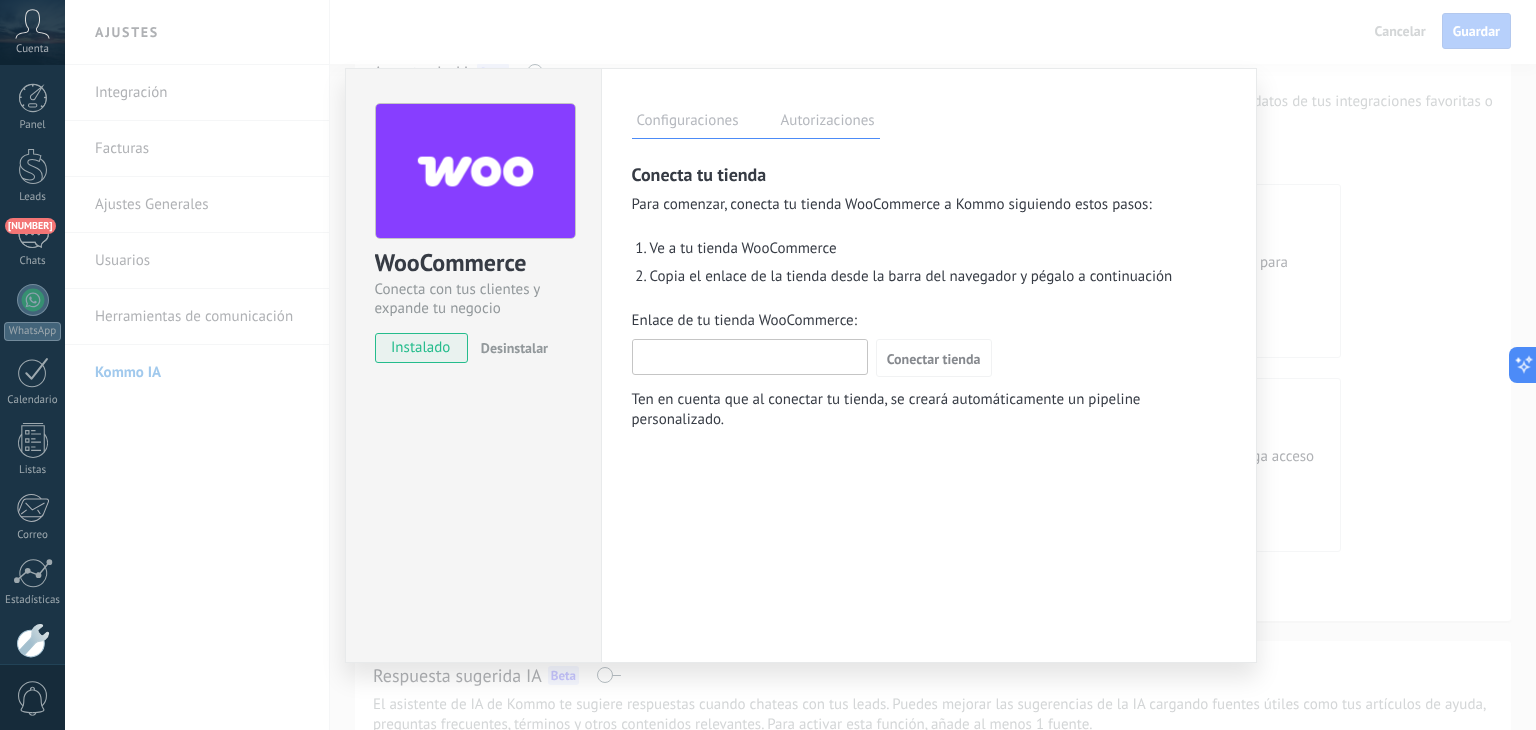 click on "Enlace de tu tienda WooCommerce:" at bounding box center [750, 356] 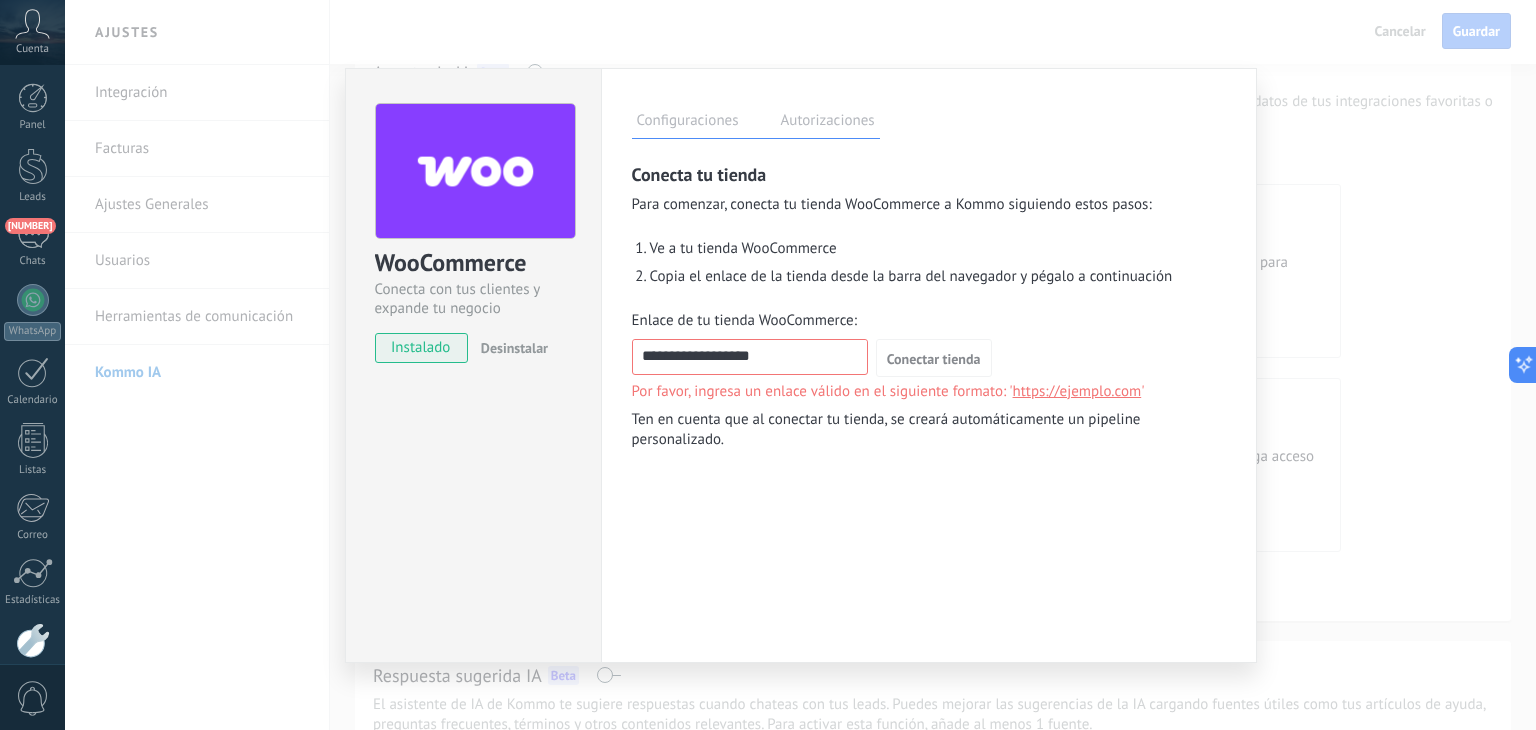 click on "**********" at bounding box center (750, 356) 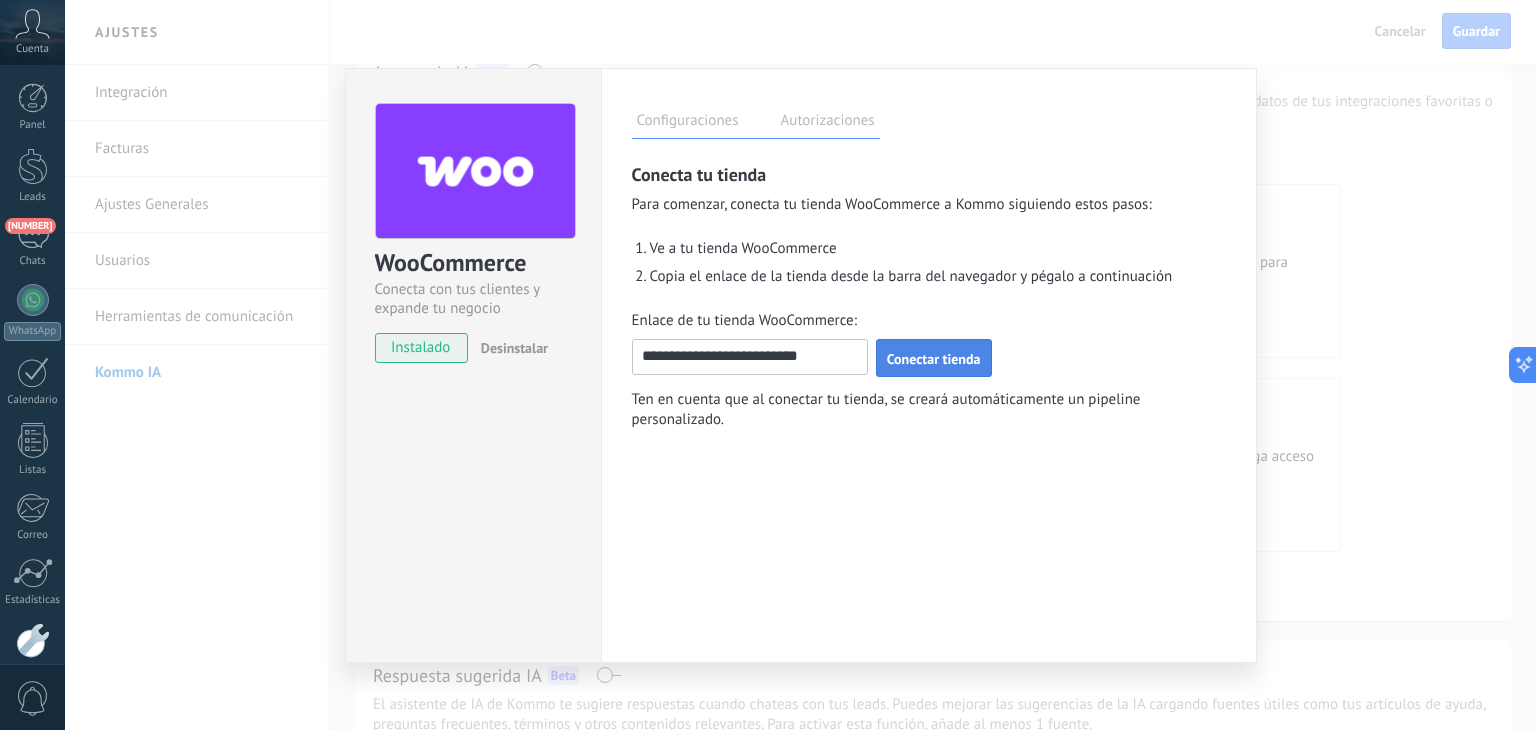 type on "**********" 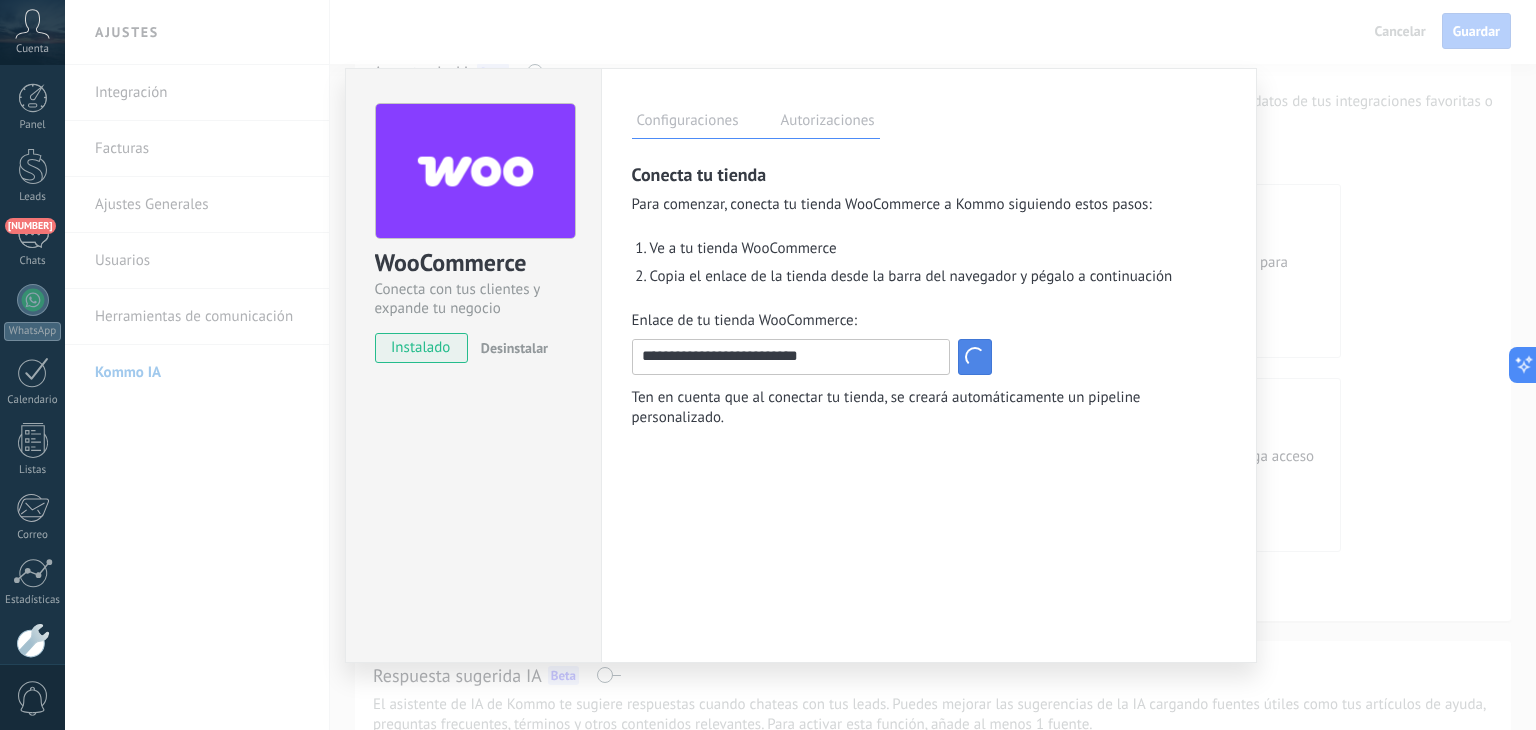 scroll, scrollTop: 0, scrollLeft: 0, axis: both 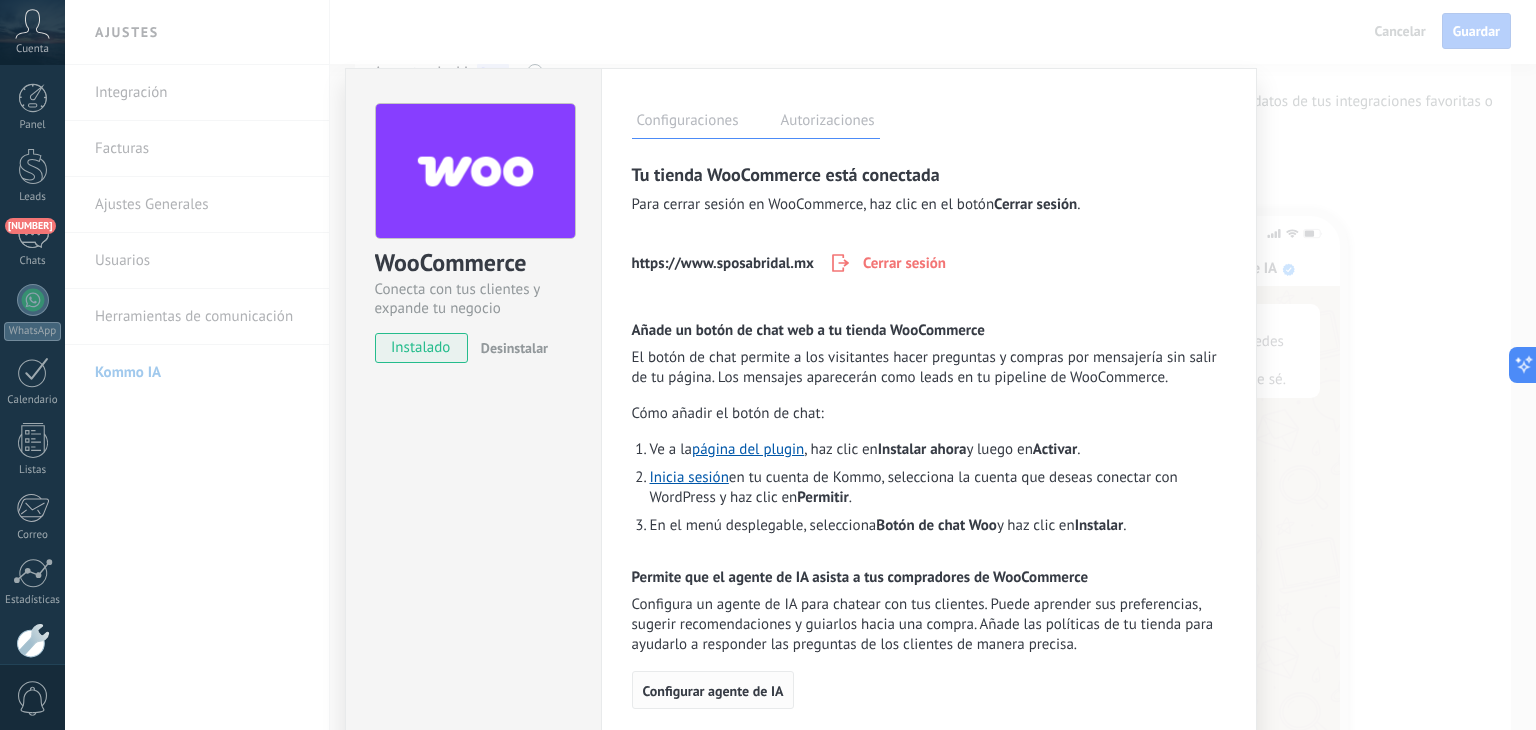 click on "Configurar agente de IA" at bounding box center [713, 691] 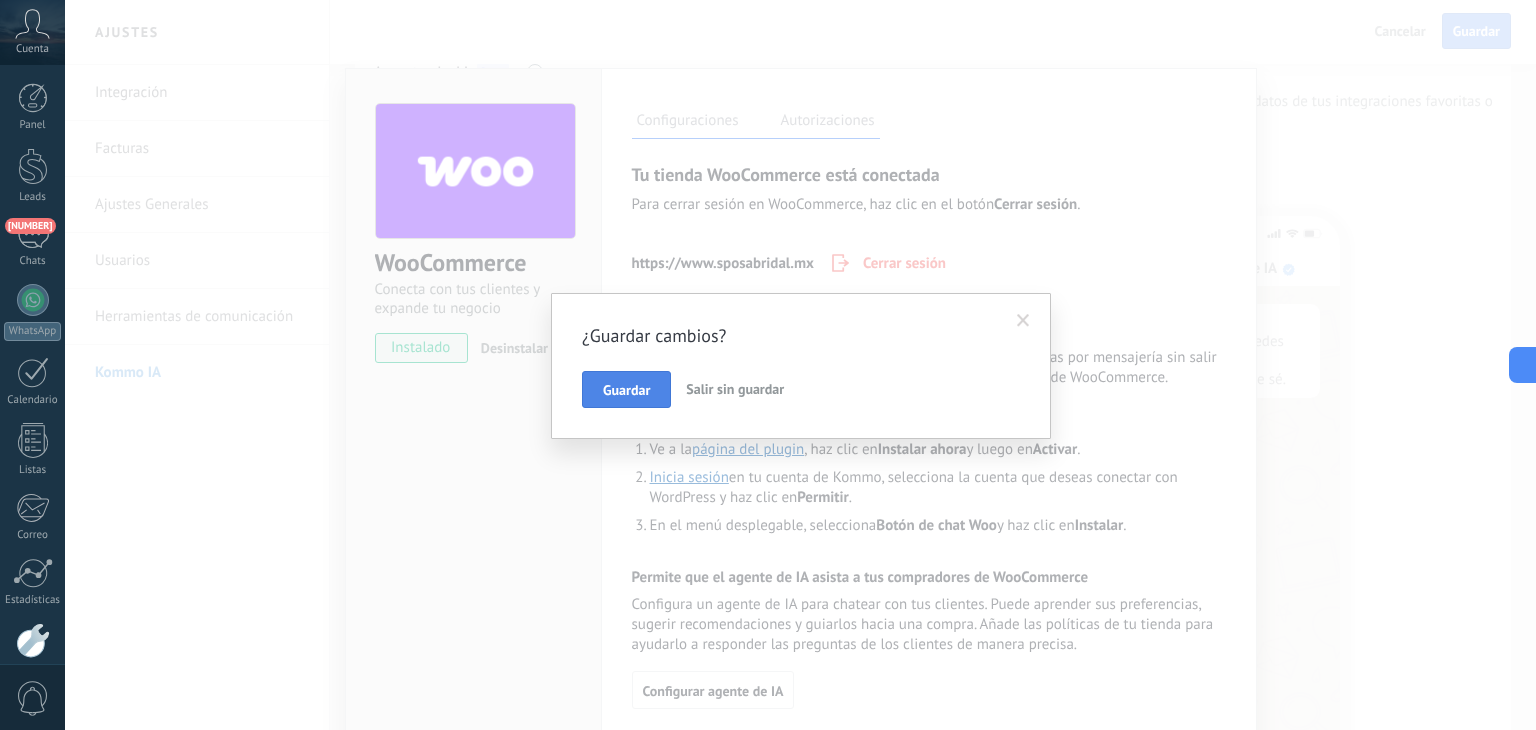click on "Guardar" at bounding box center [626, 390] 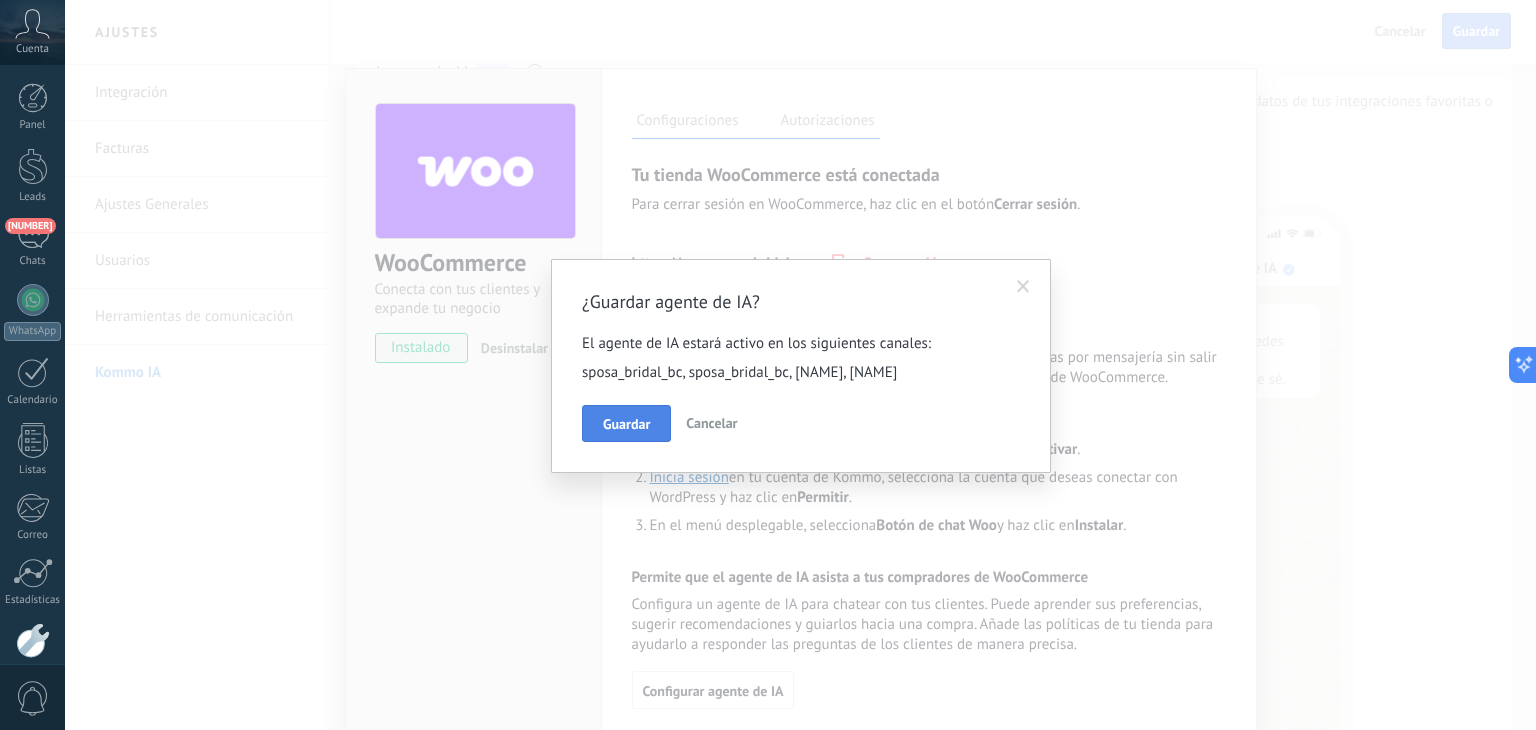 click on "Guardar" at bounding box center (626, 424) 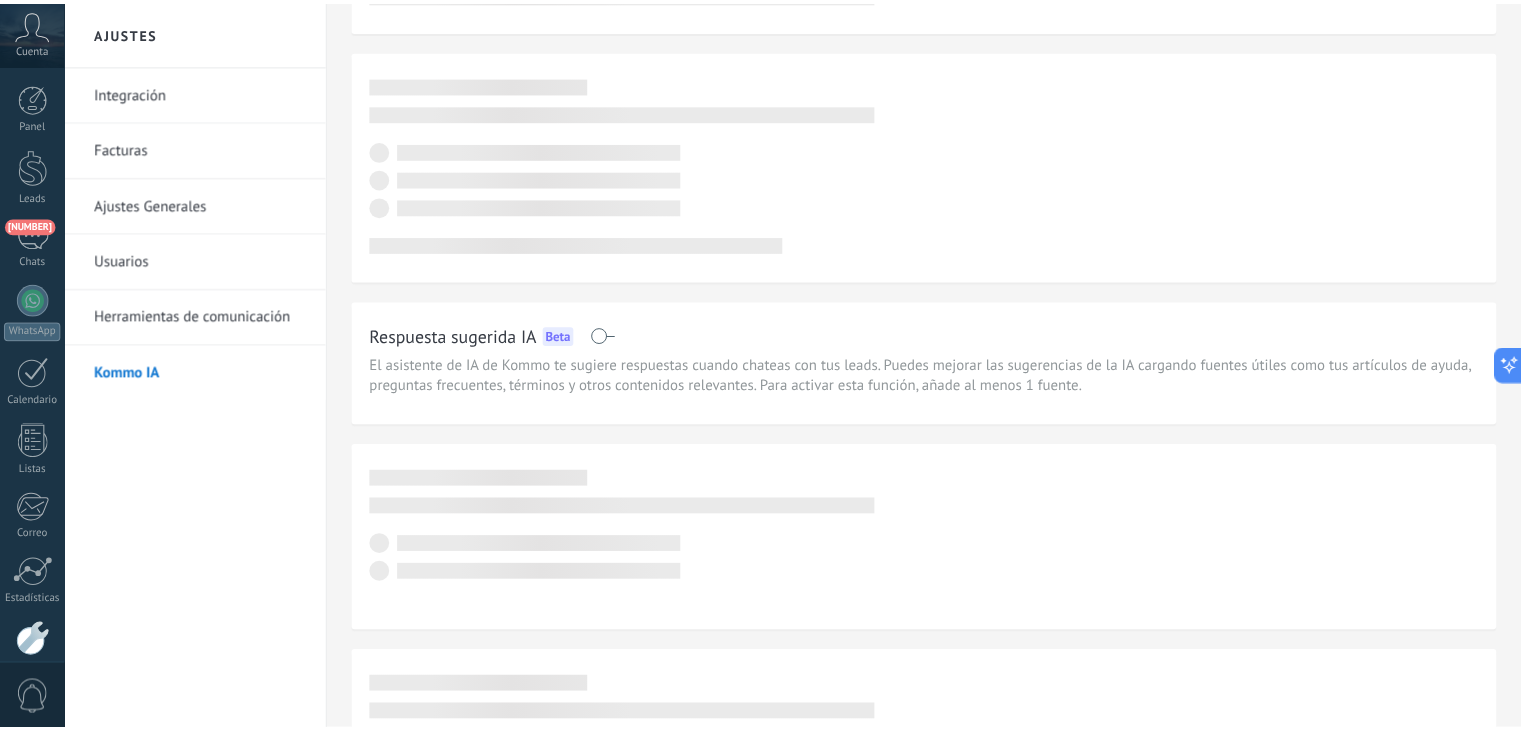scroll, scrollTop: 0, scrollLeft: 0, axis: both 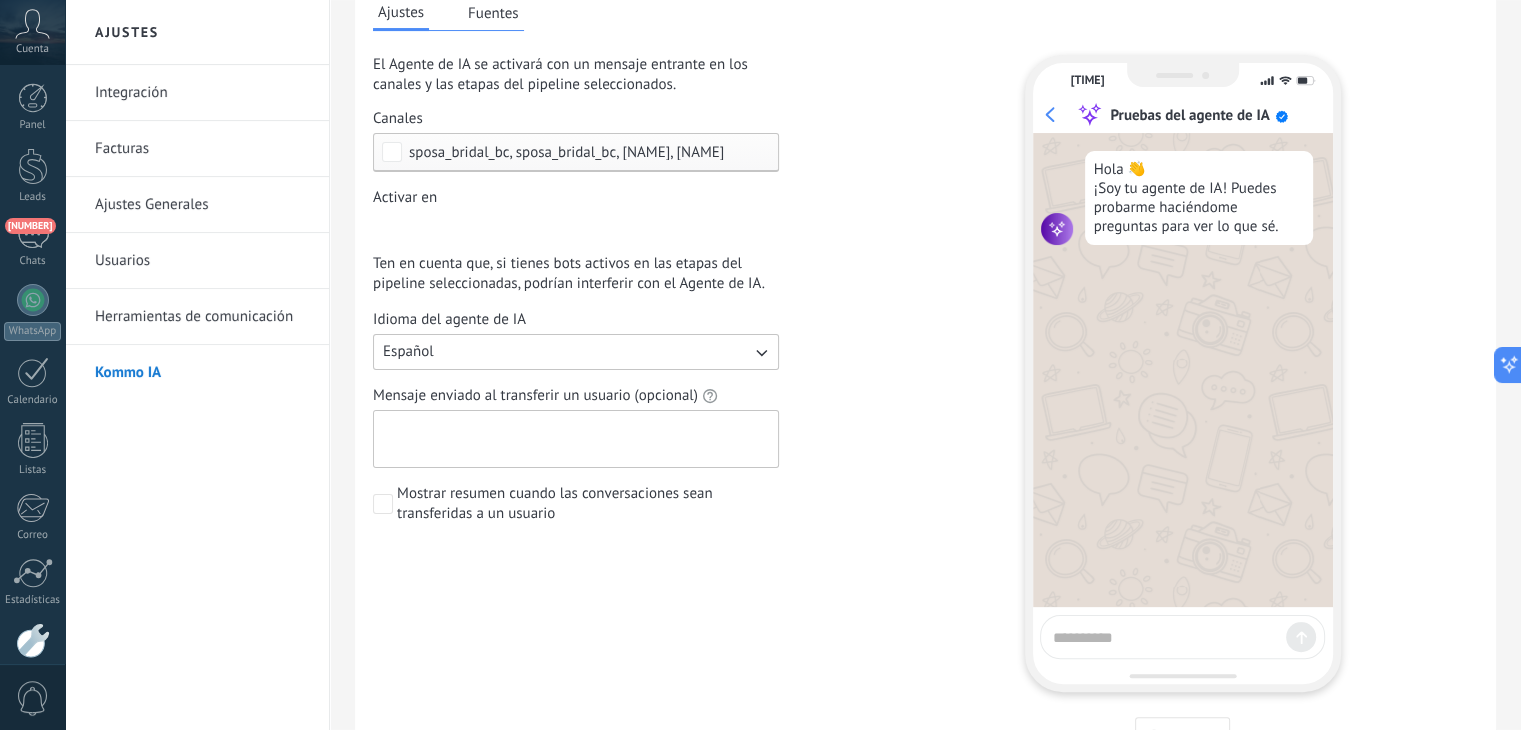 click on "Mensaje enviado al transferir un usuario (opcional)" at bounding box center [574, 439] 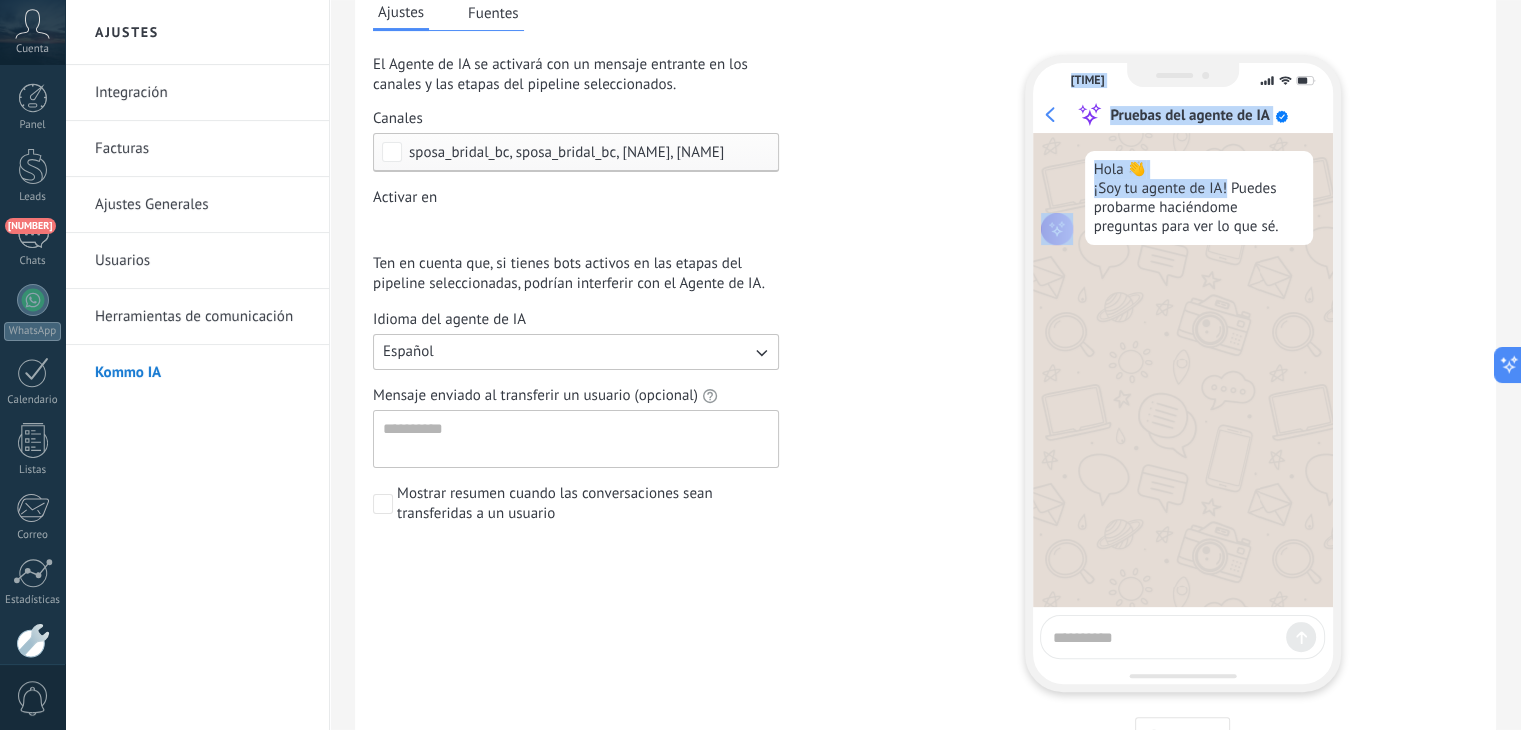 drag, startPoint x: 1156, startPoint y: 69, endPoint x: 1225, endPoint y: 196, distance: 144.53374 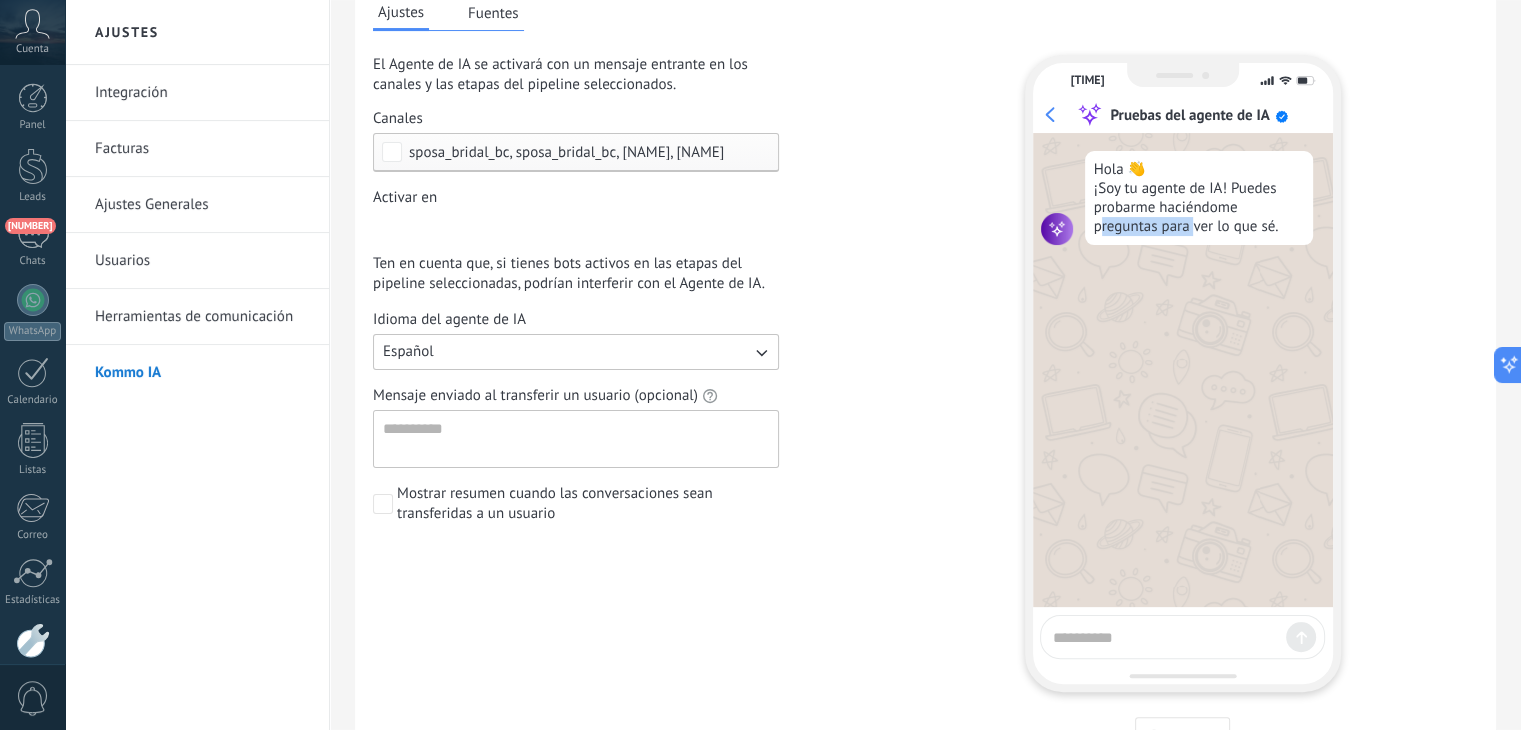 drag, startPoint x: 1102, startPoint y: 326, endPoint x: 1192, endPoint y: 453, distance: 155.65668 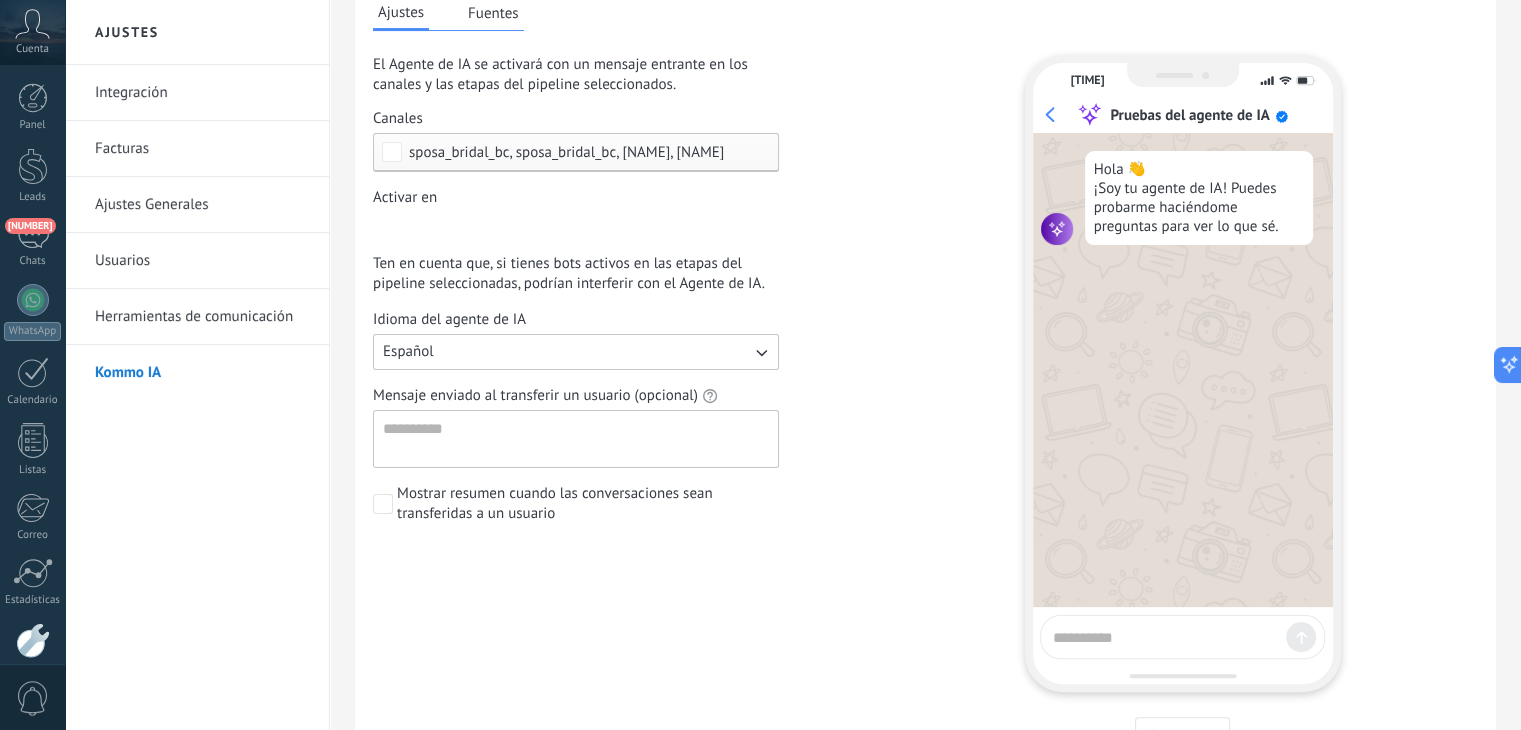 drag, startPoint x: 1164, startPoint y: 66, endPoint x: 1235, endPoint y: 72, distance: 71.25307 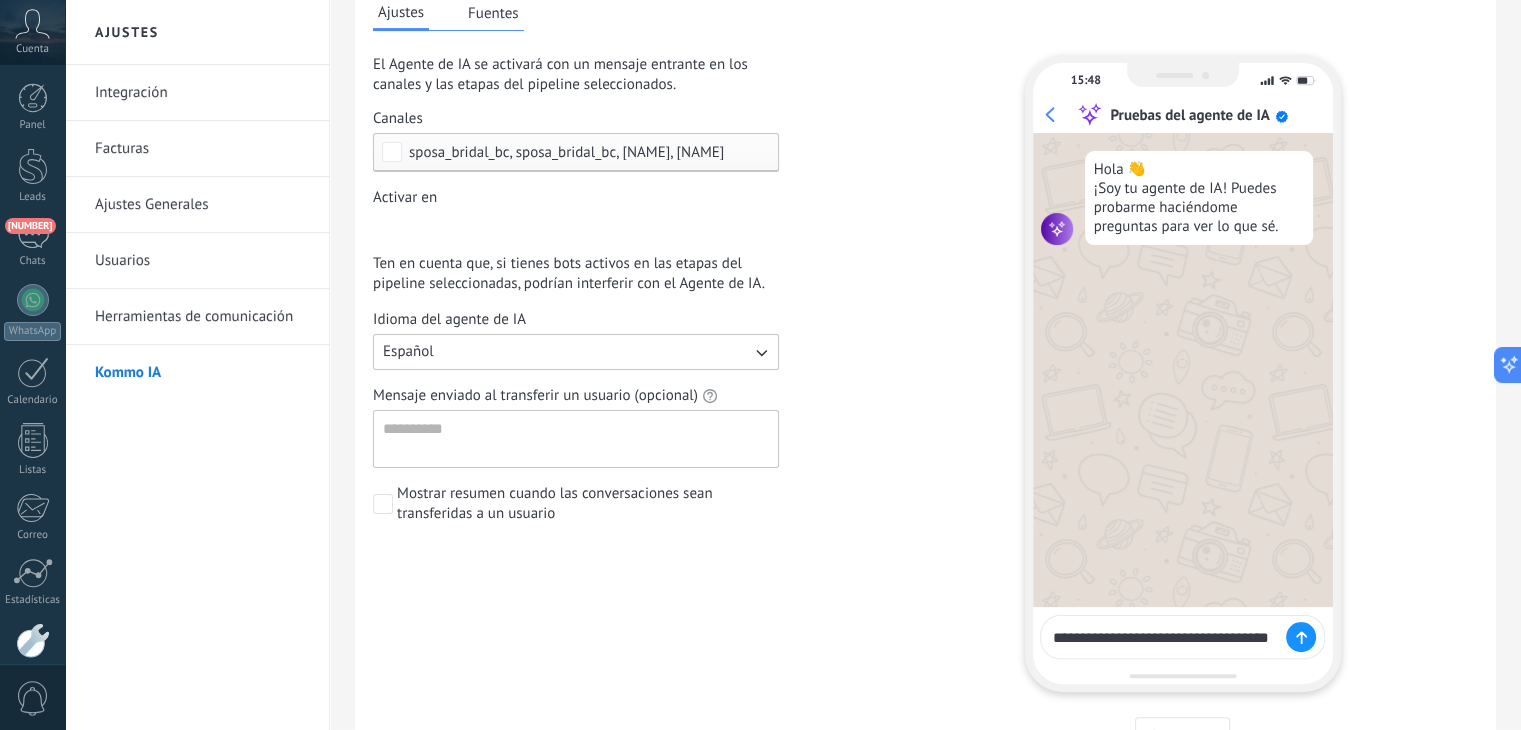 type on "**********" 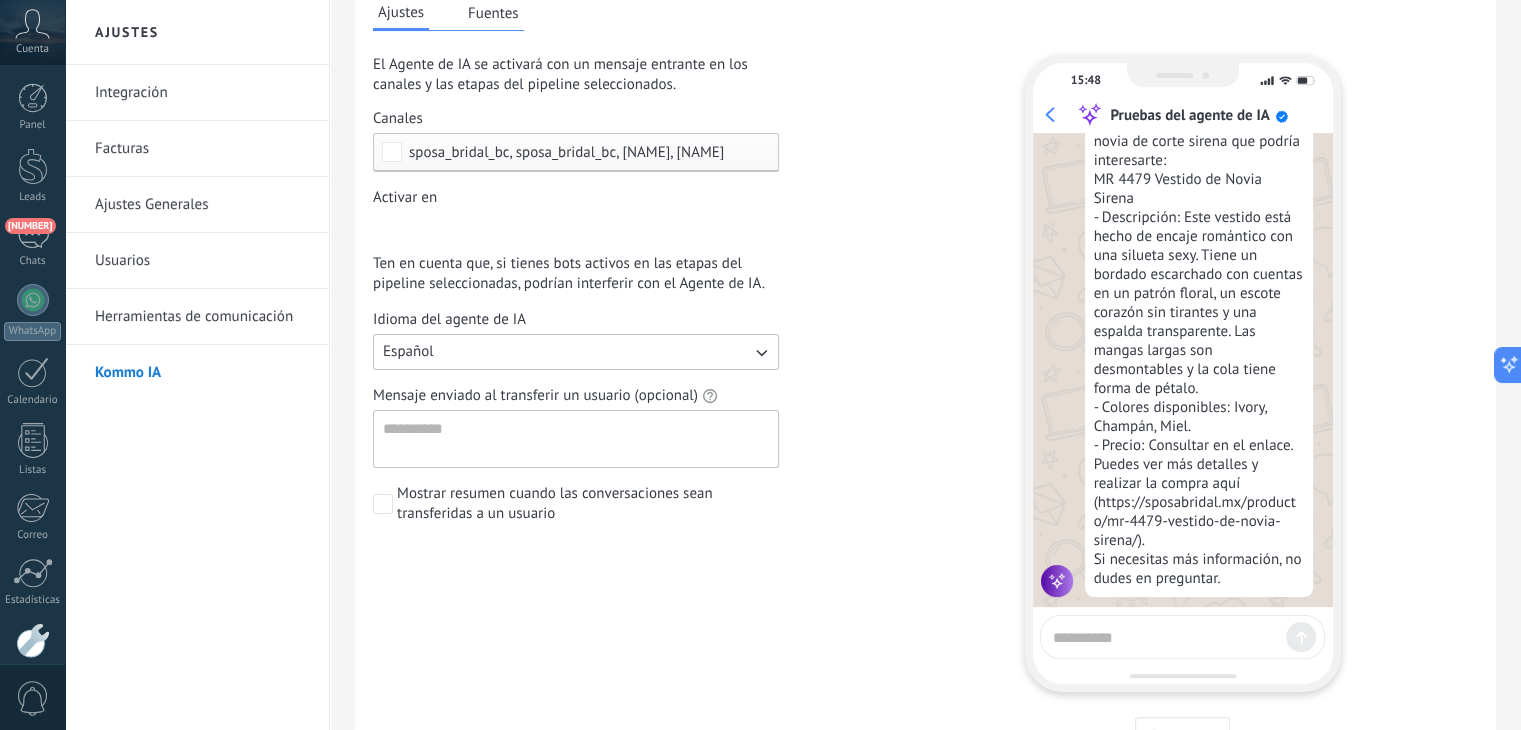 scroll, scrollTop: 248, scrollLeft: 0, axis: vertical 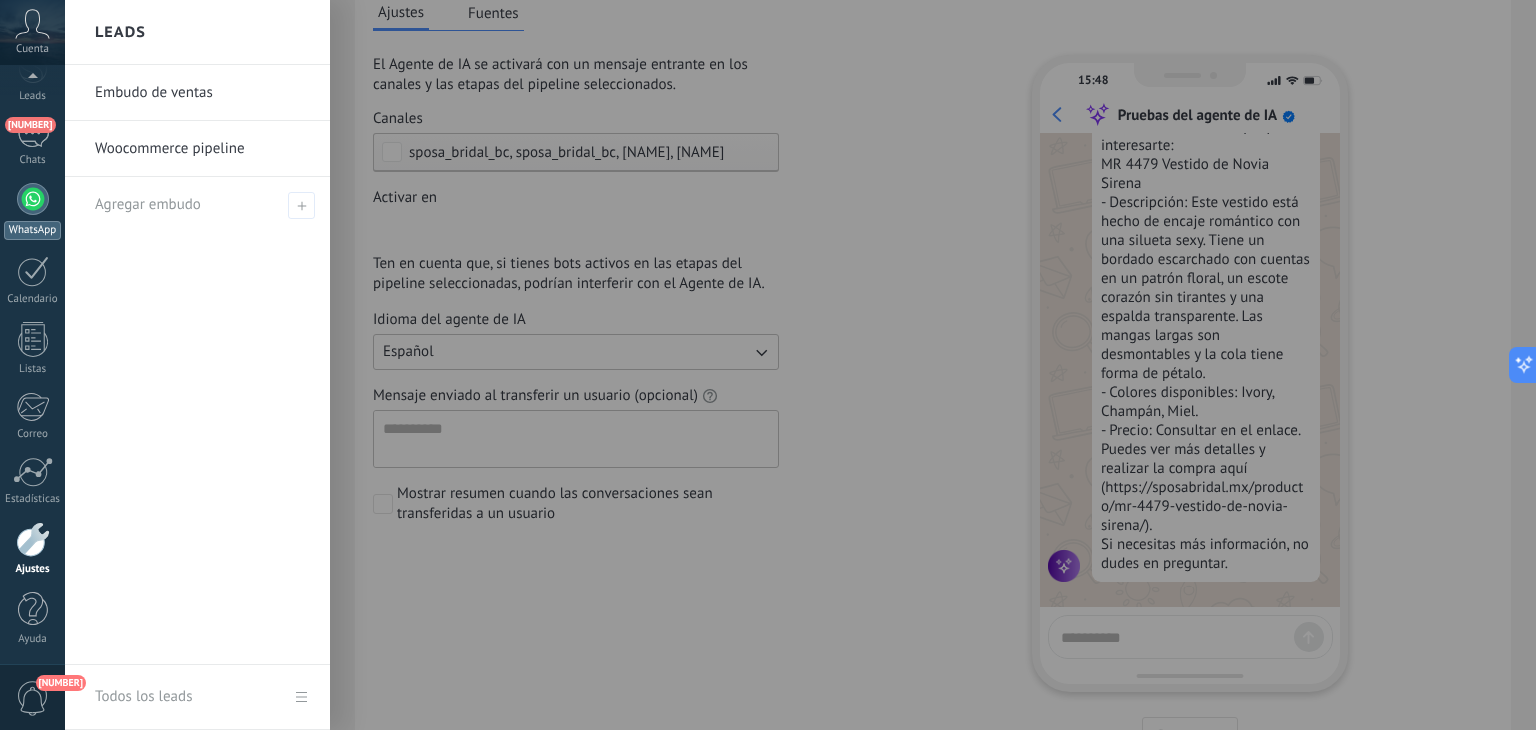 click at bounding box center (33, 199) 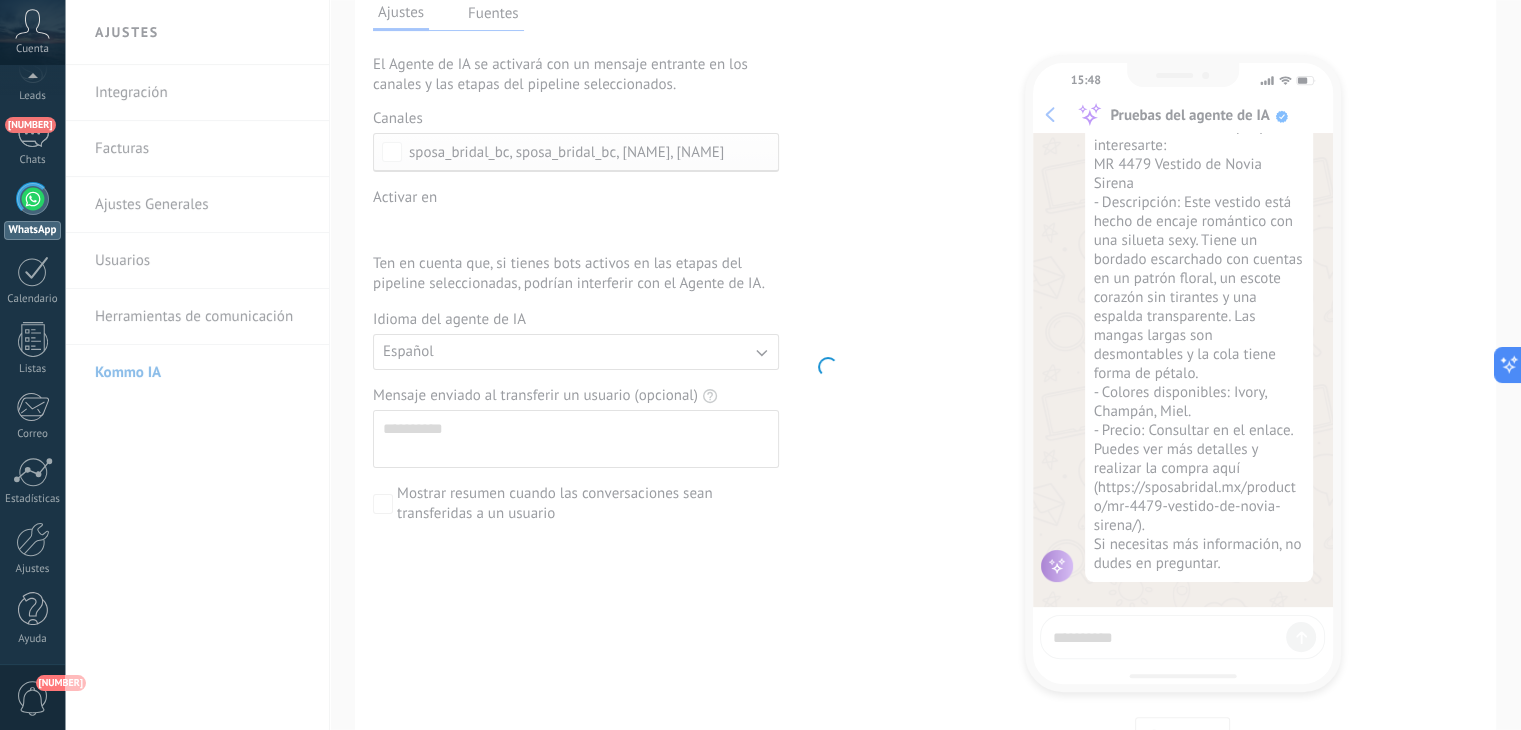 scroll, scrollTop: 0, scrollLeft: 0, axis: both 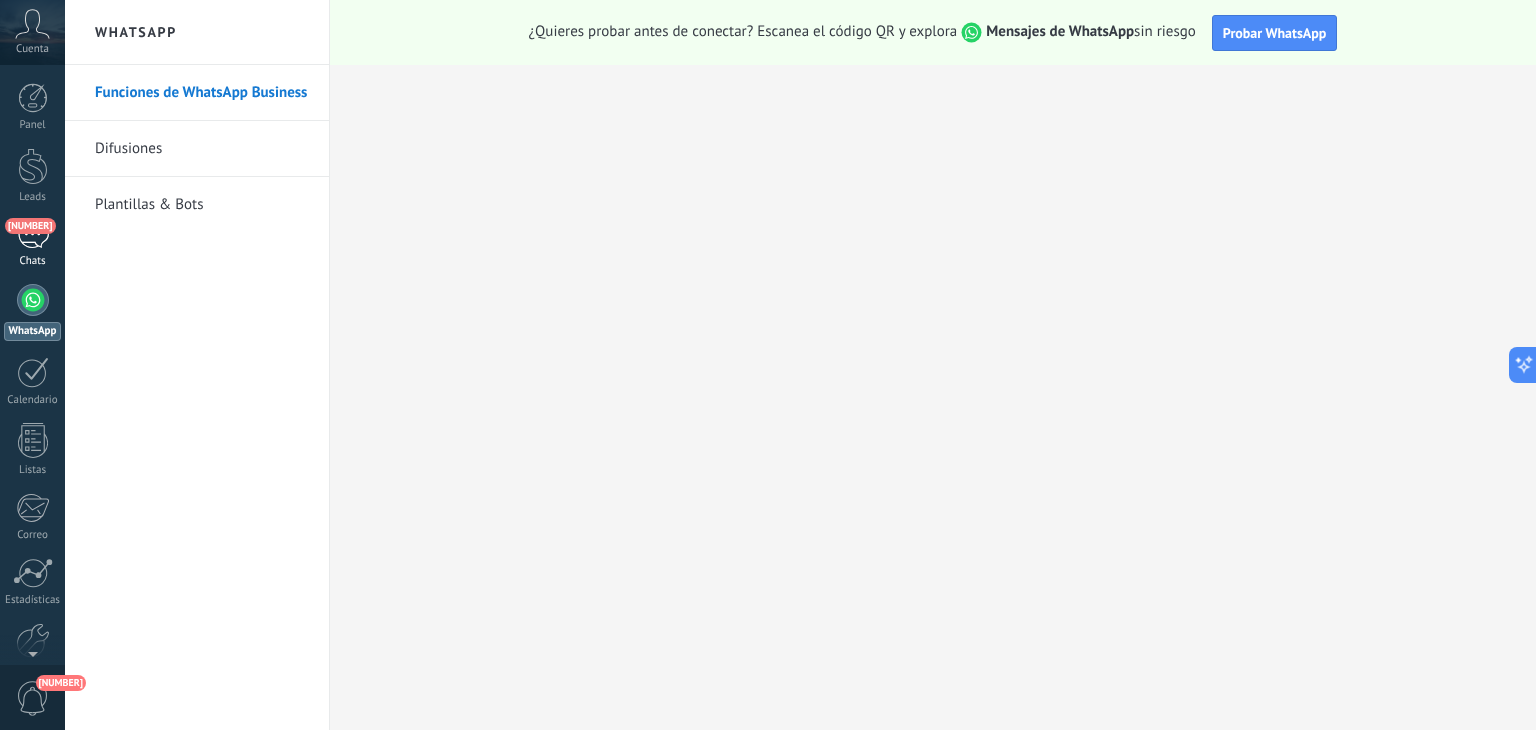click on "[NUMBER]" at bounding box center [33, 234] 